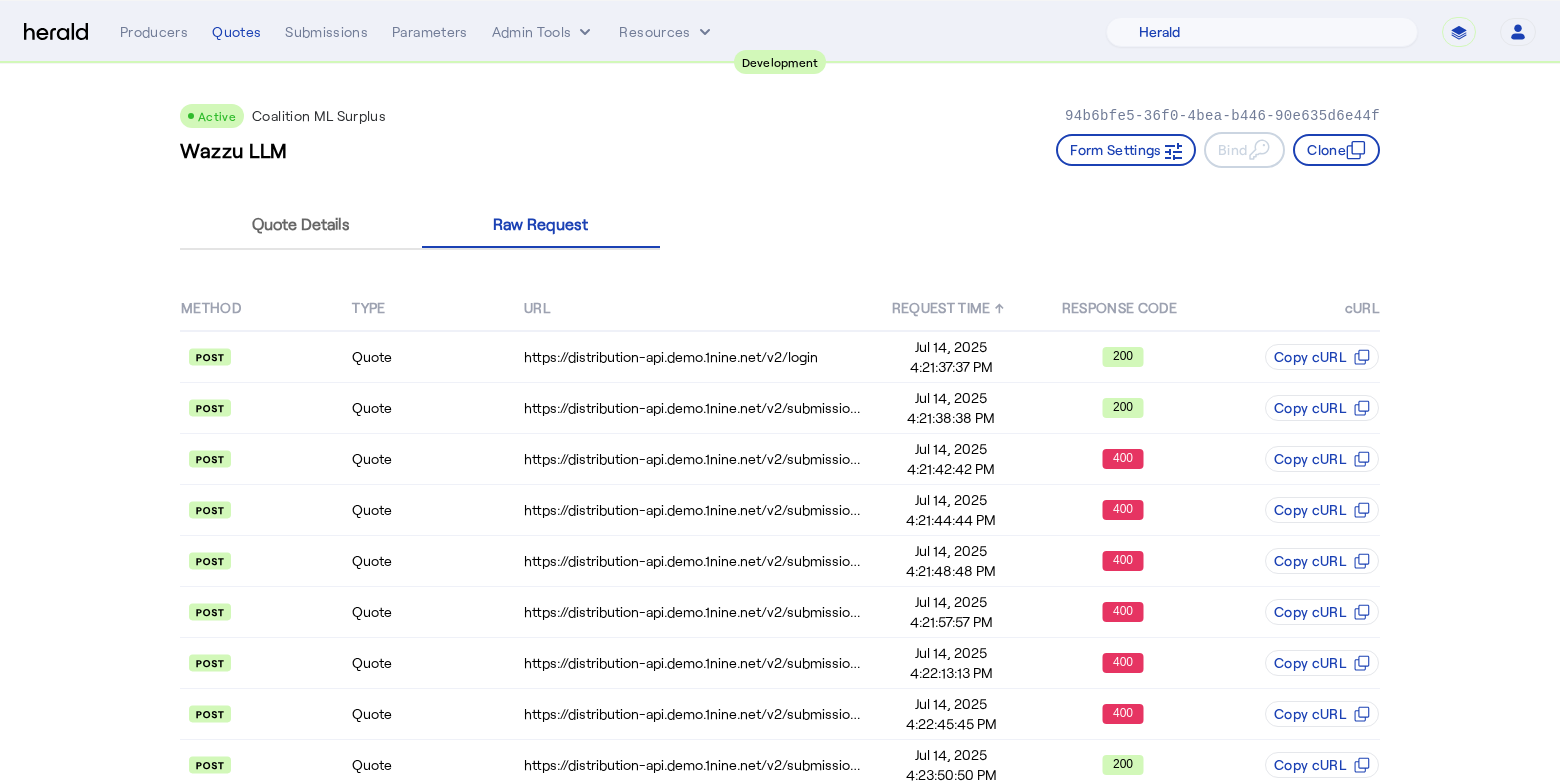 select on "pfm_2v8p_herald_api" 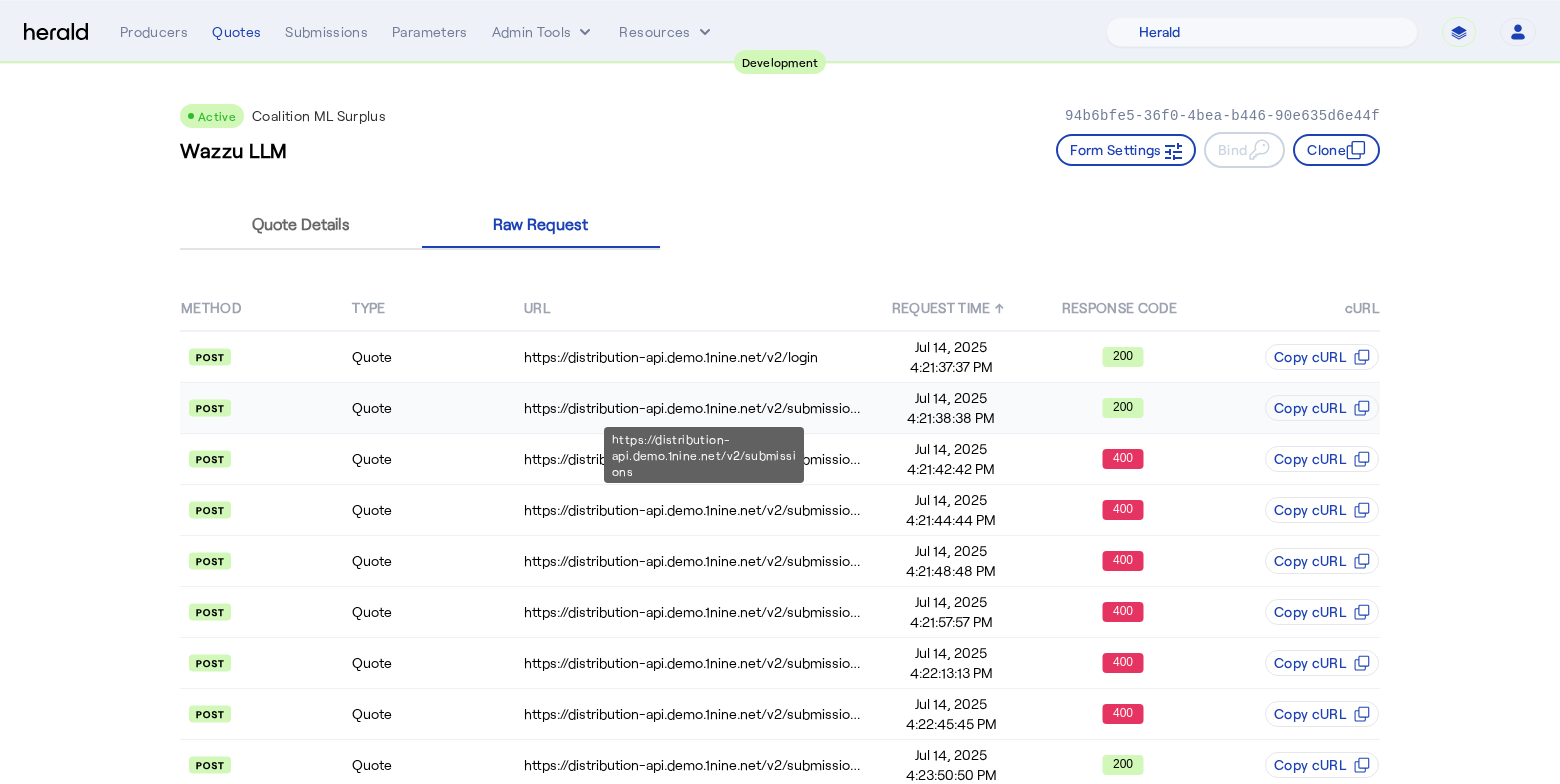 scroll, scrollTop: 48, scrollLeft: 0, axis: vertical 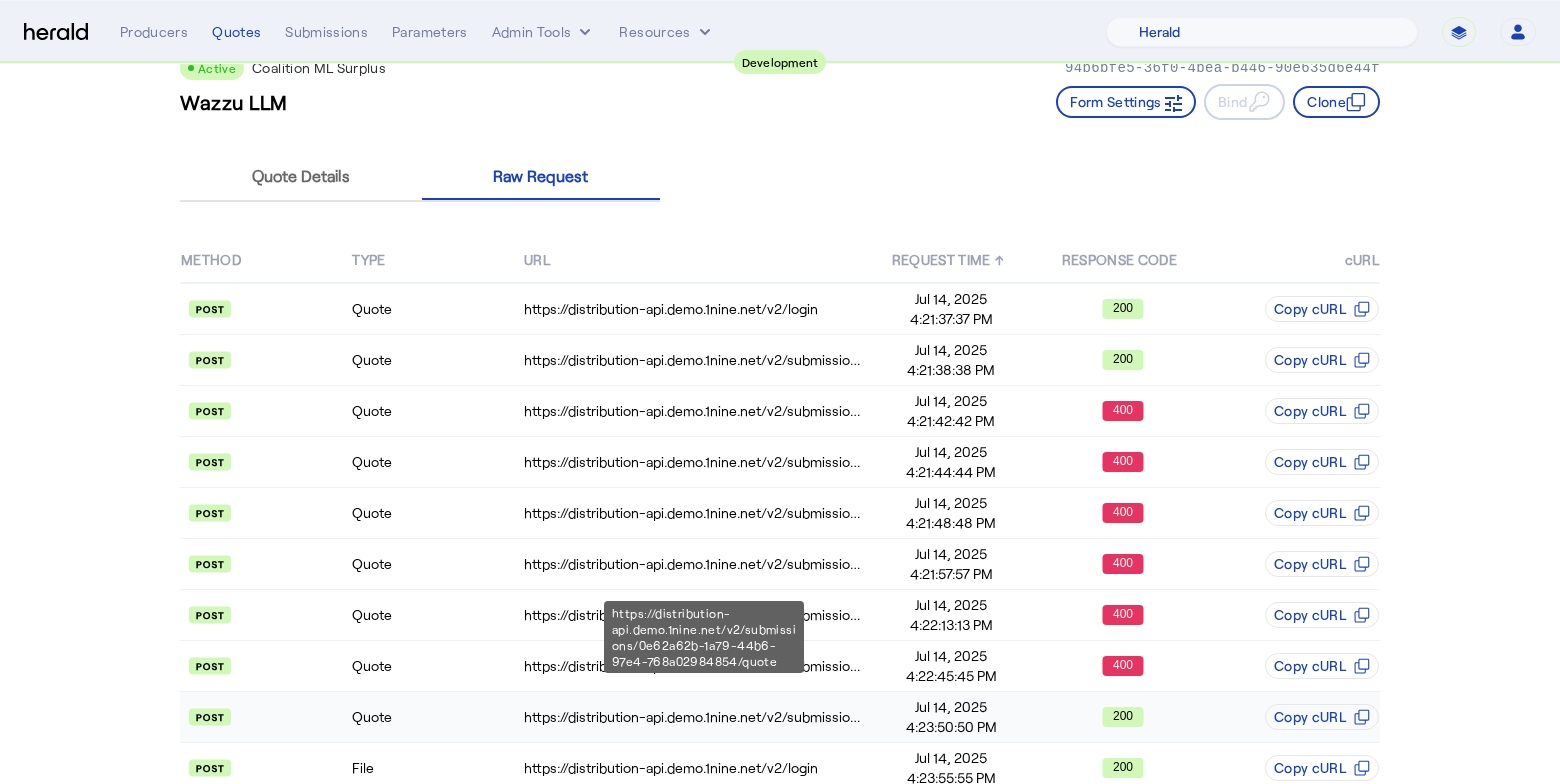 click on "https://distribution-api.demo.1nine.net/v2/submissions/0e62a62b-1a79-44b6-97e4-768a02984854/quote" 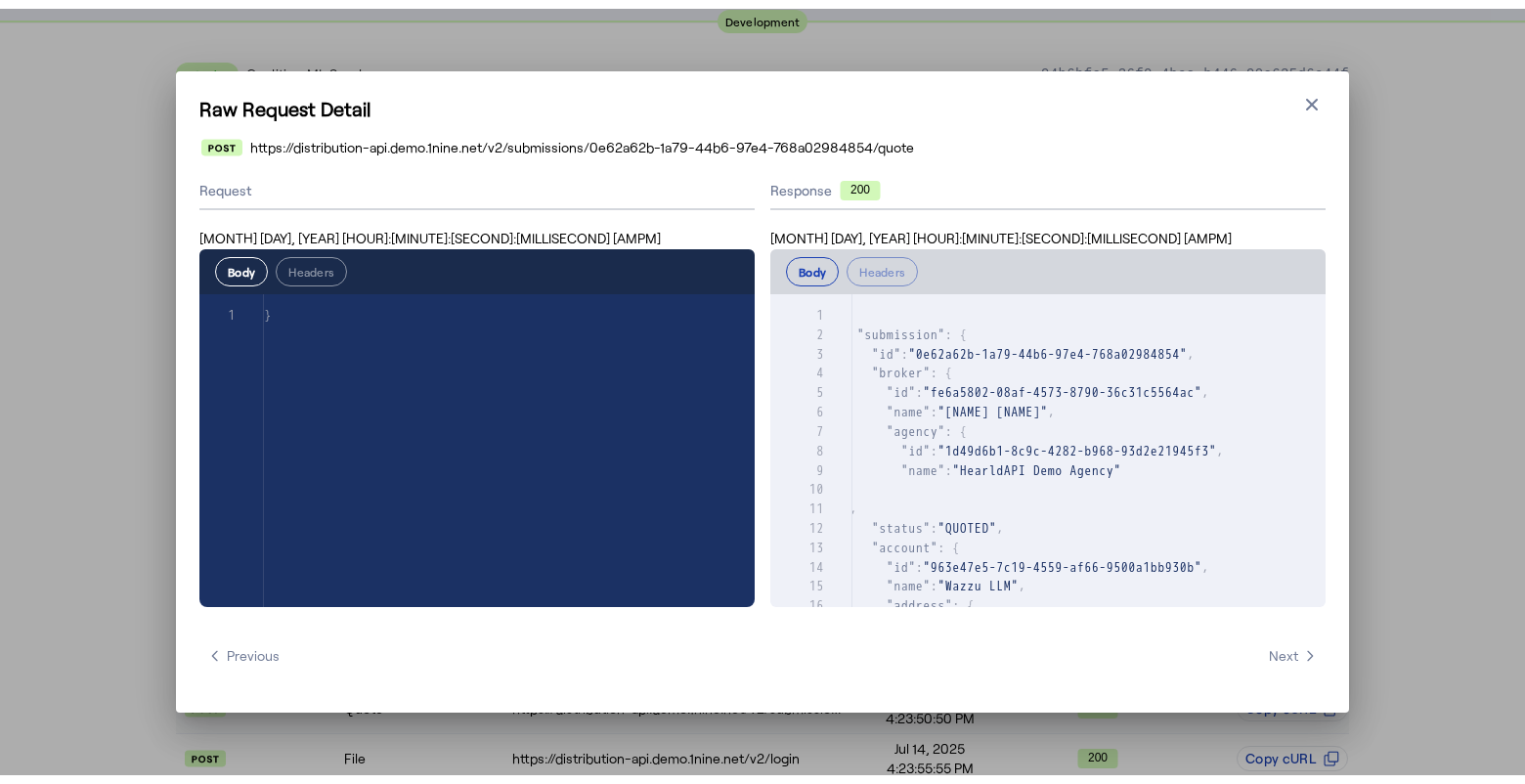 scroll, scrollTop: 0, scrollLeft: 0, axis: both 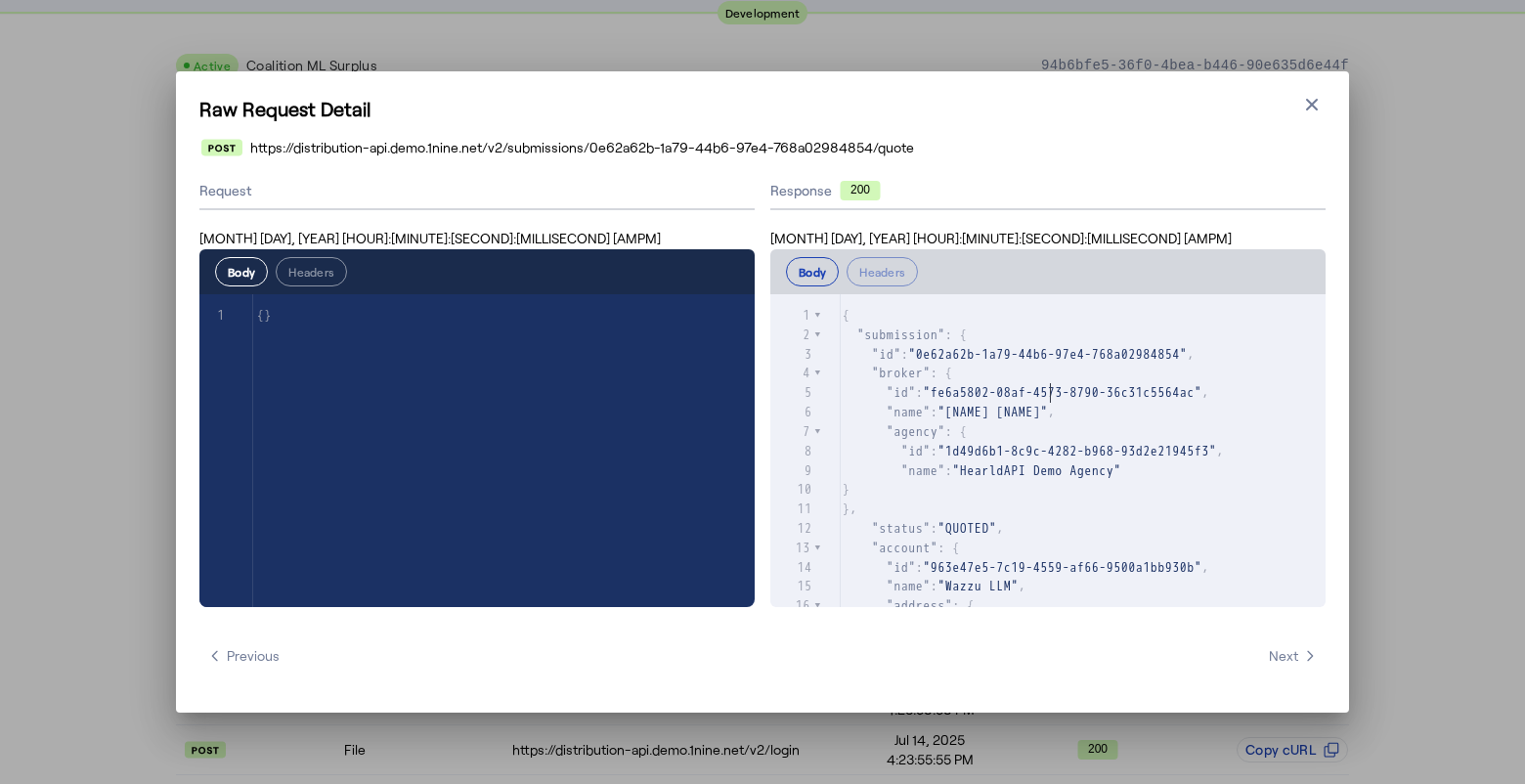 click on ""fe6a5802-08af-4573-8790-36c31c5564ac"" at bounding box center [1063, 392] 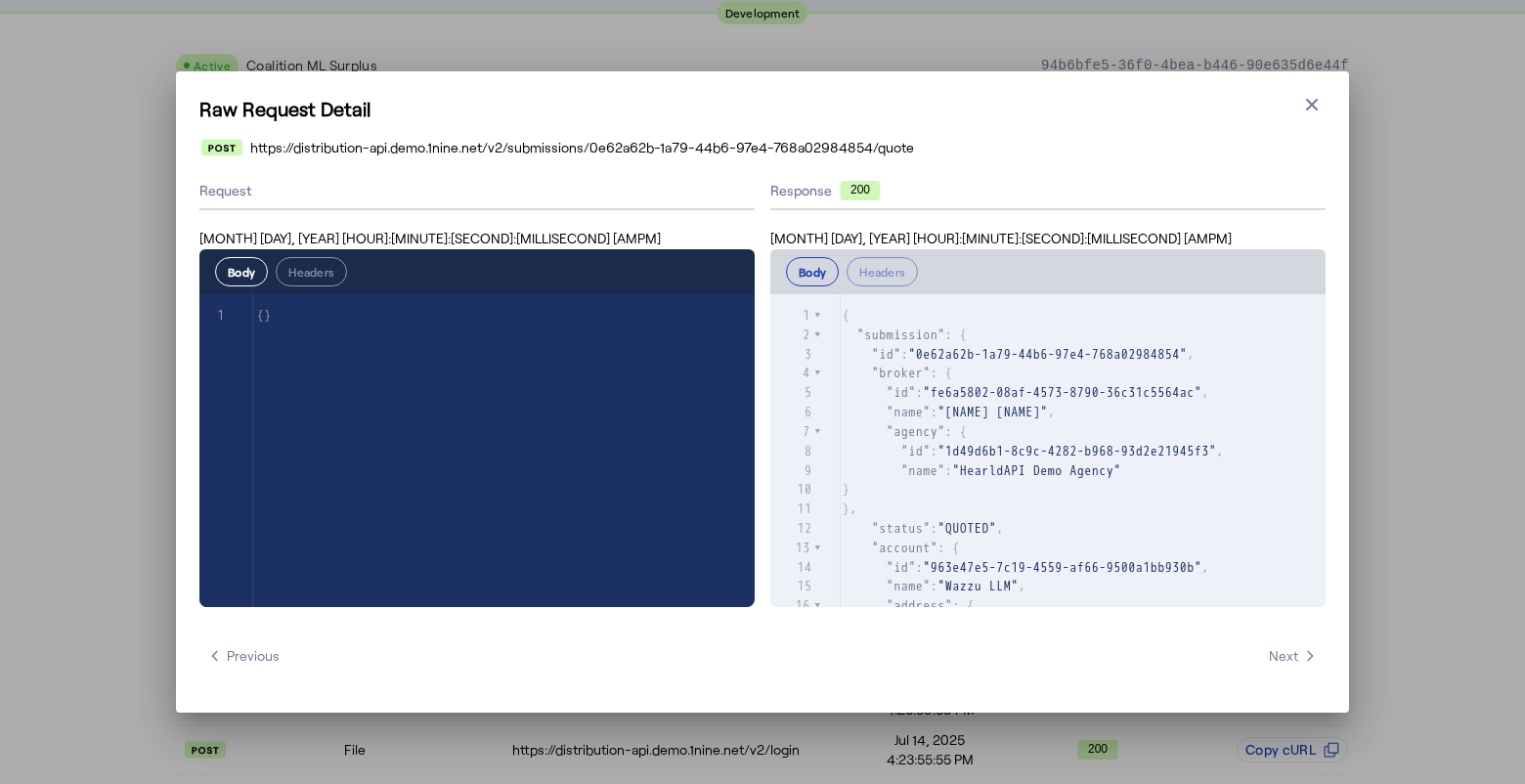 scroll, scrollTop: 49, scrollLeft: 0, axis: vertical 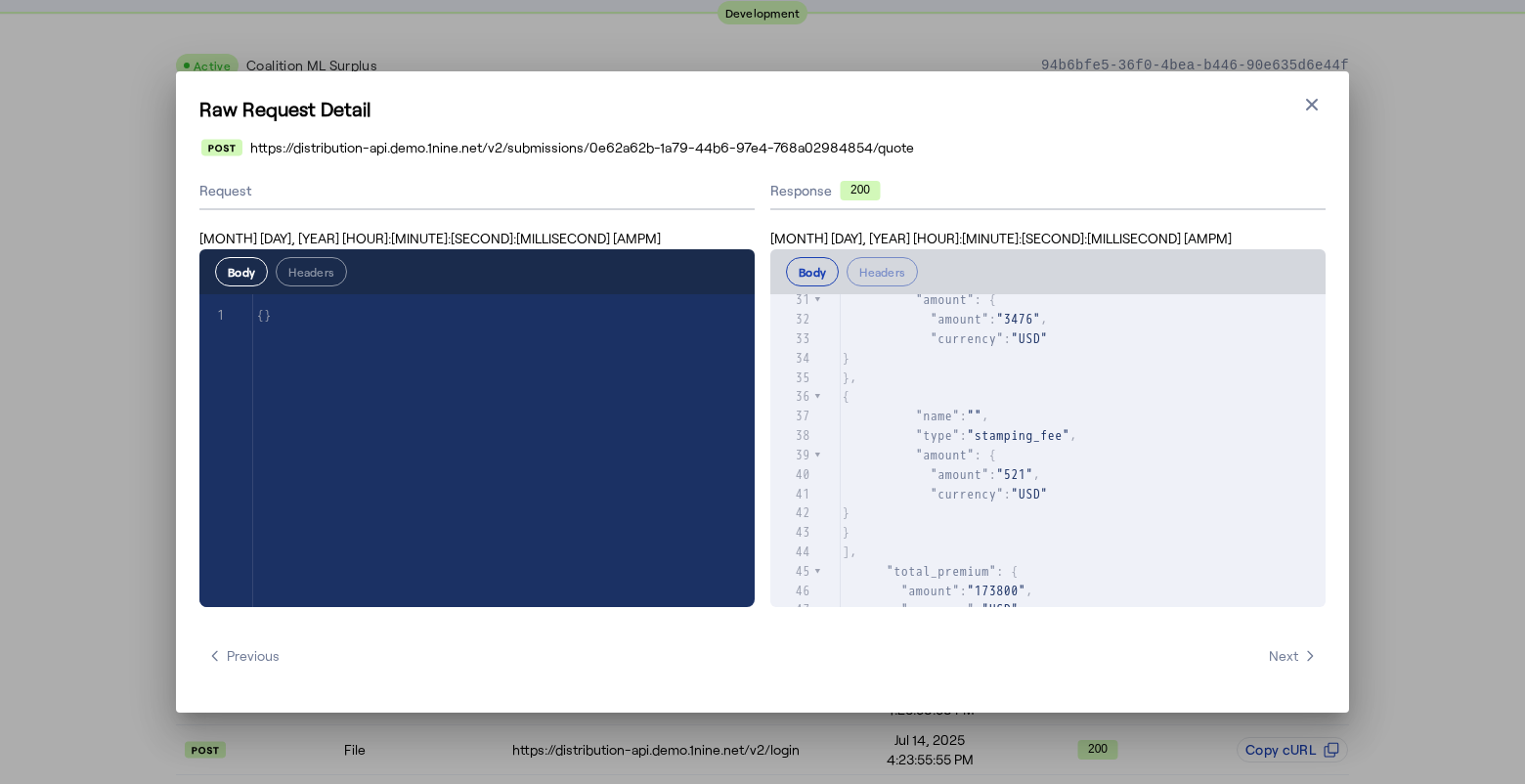 click on "}" at bounding box center (1082, 513) 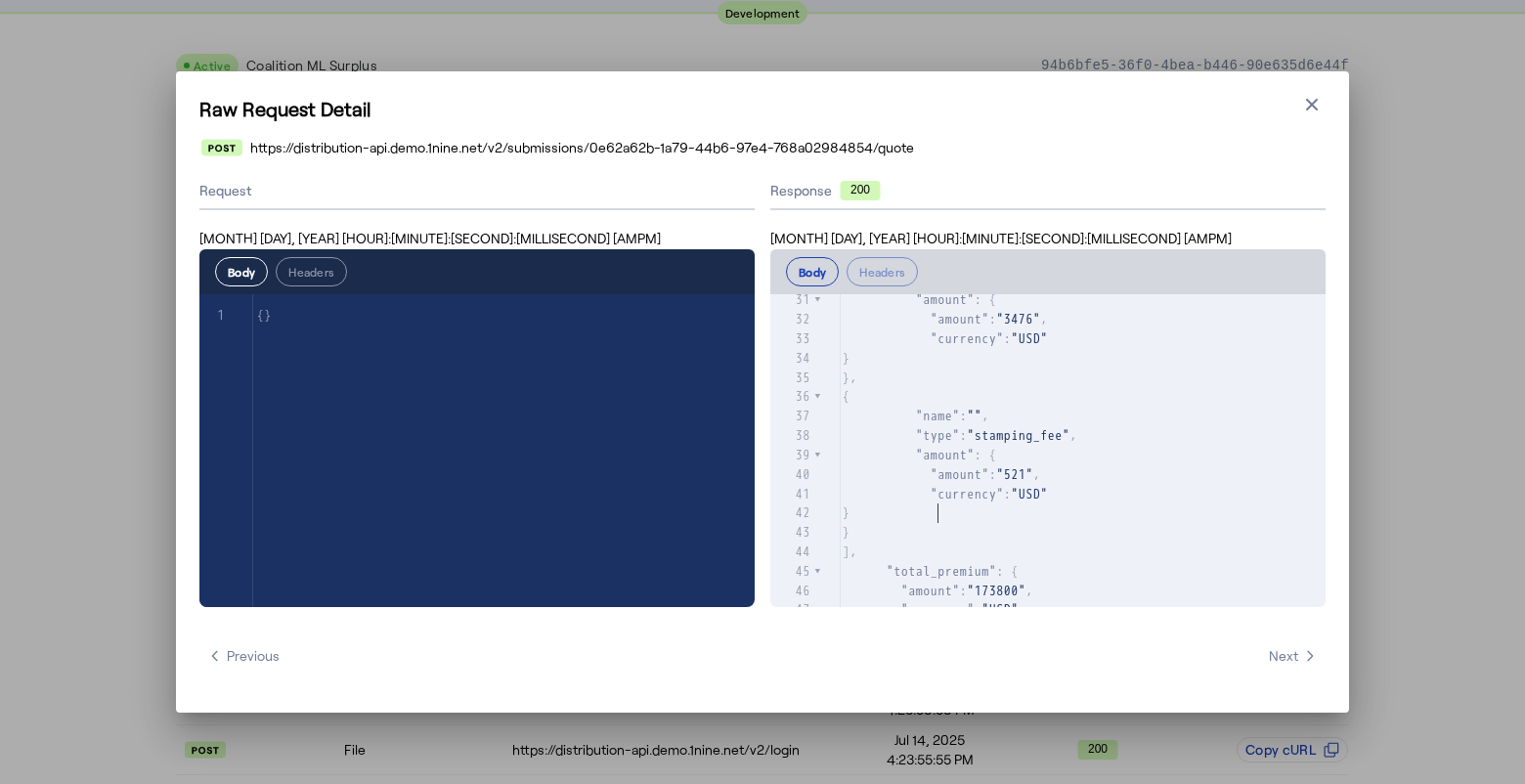 scroll, scrollTop: 648, scrollLeft: 0, axis: vertical 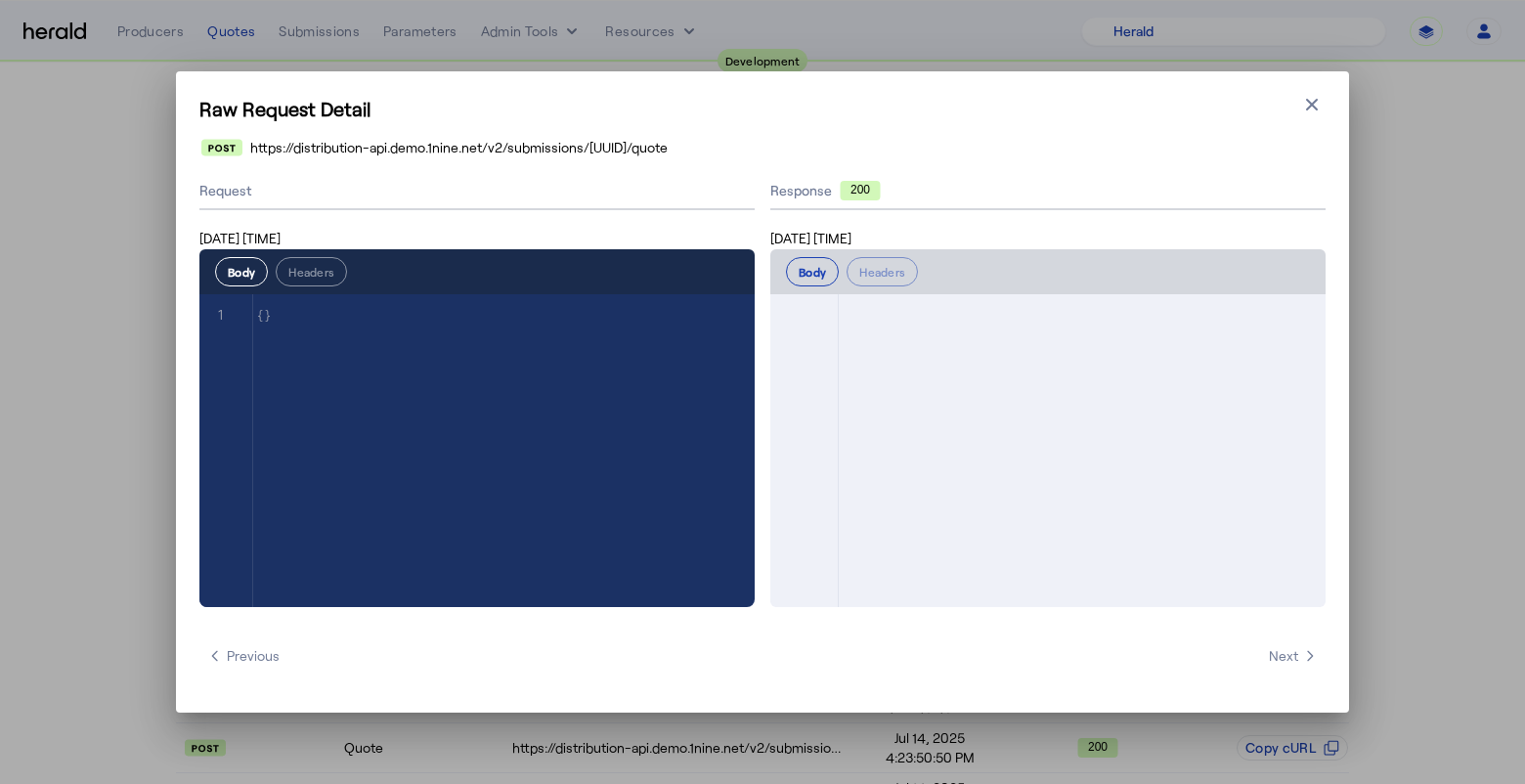 select on "pfm_2v8p_herald_api" 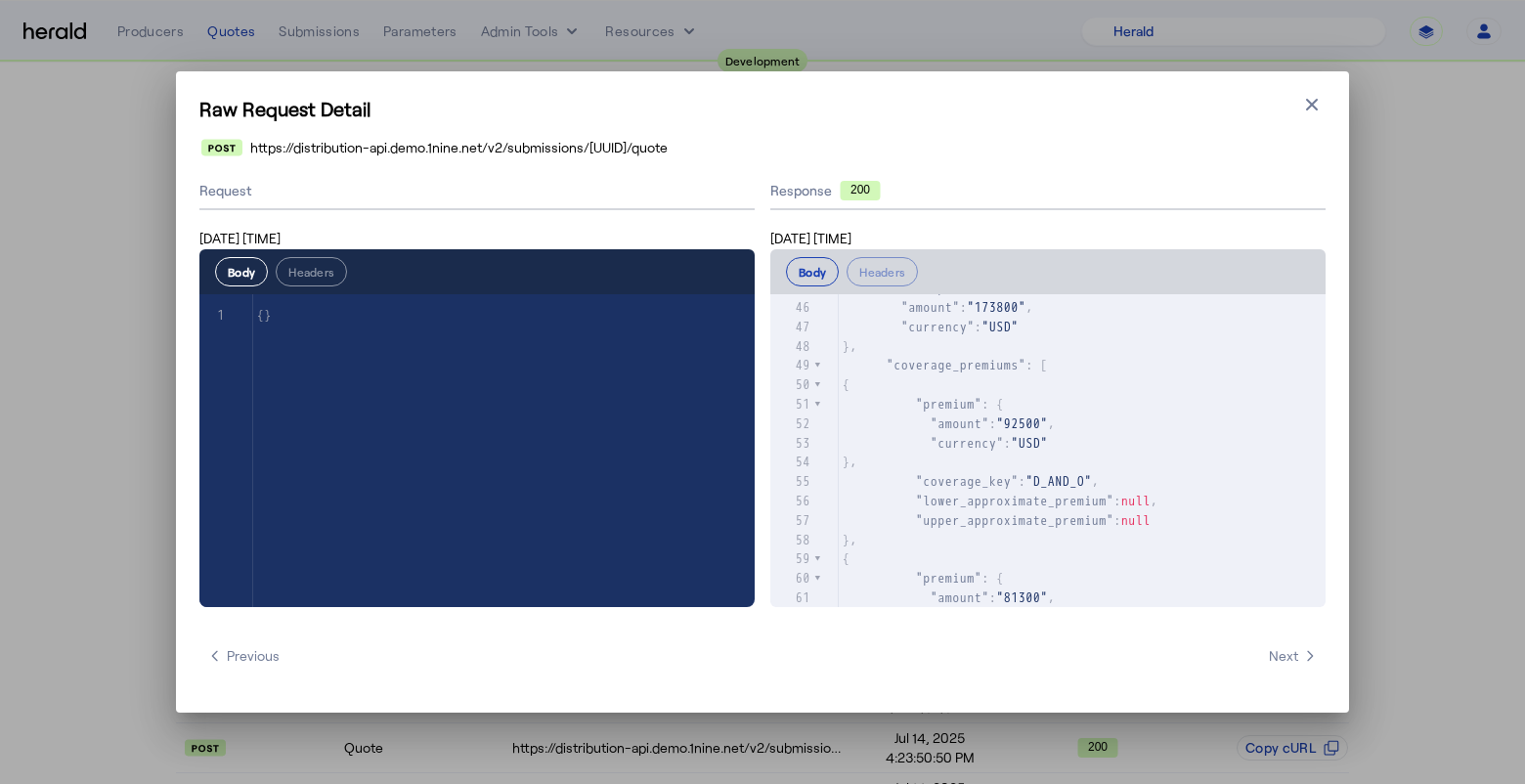 scroll, scrollTop: 874, scrollLeft: 0, axis: vertical 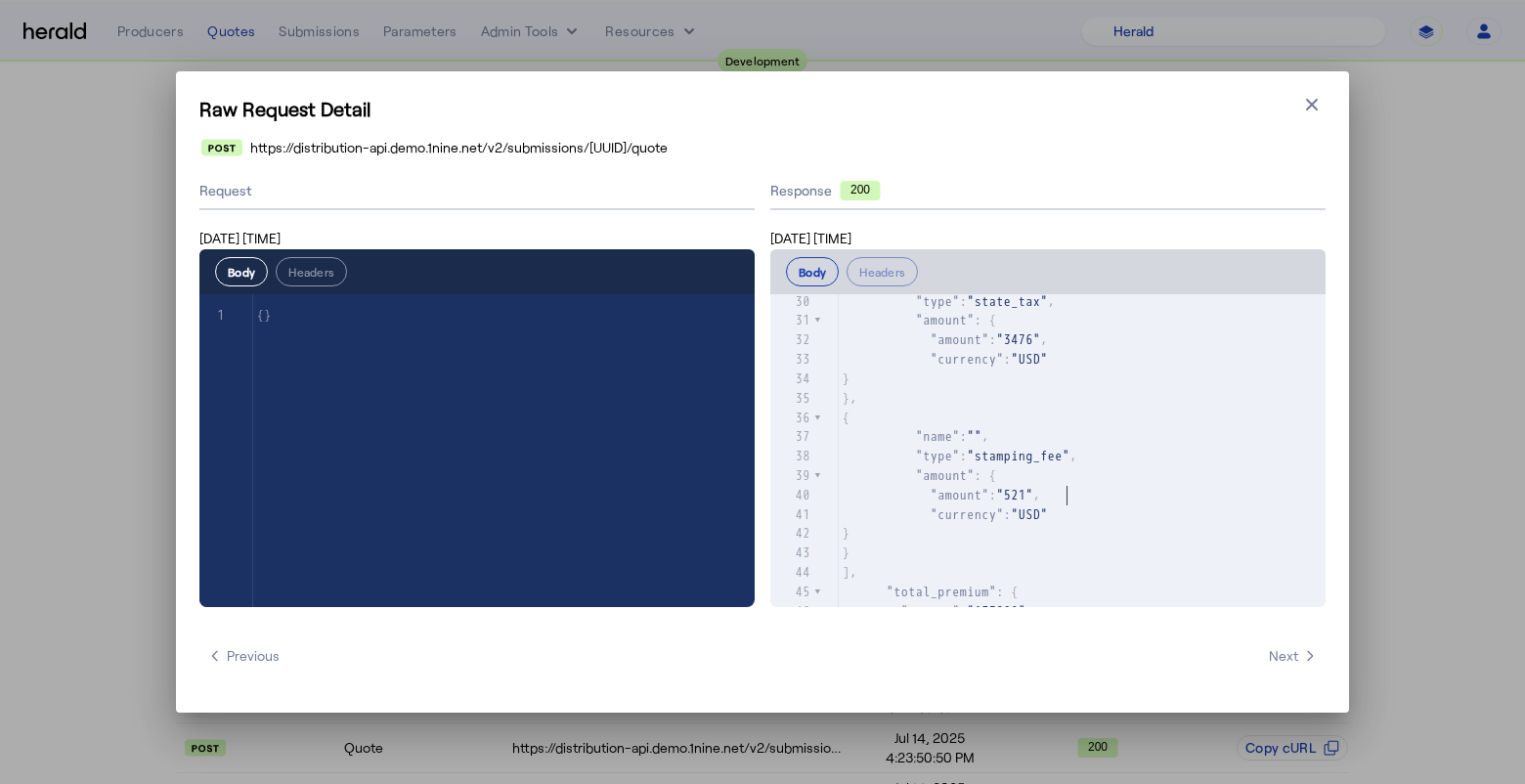 click on ""521"" at bounding box center (1016, 495) 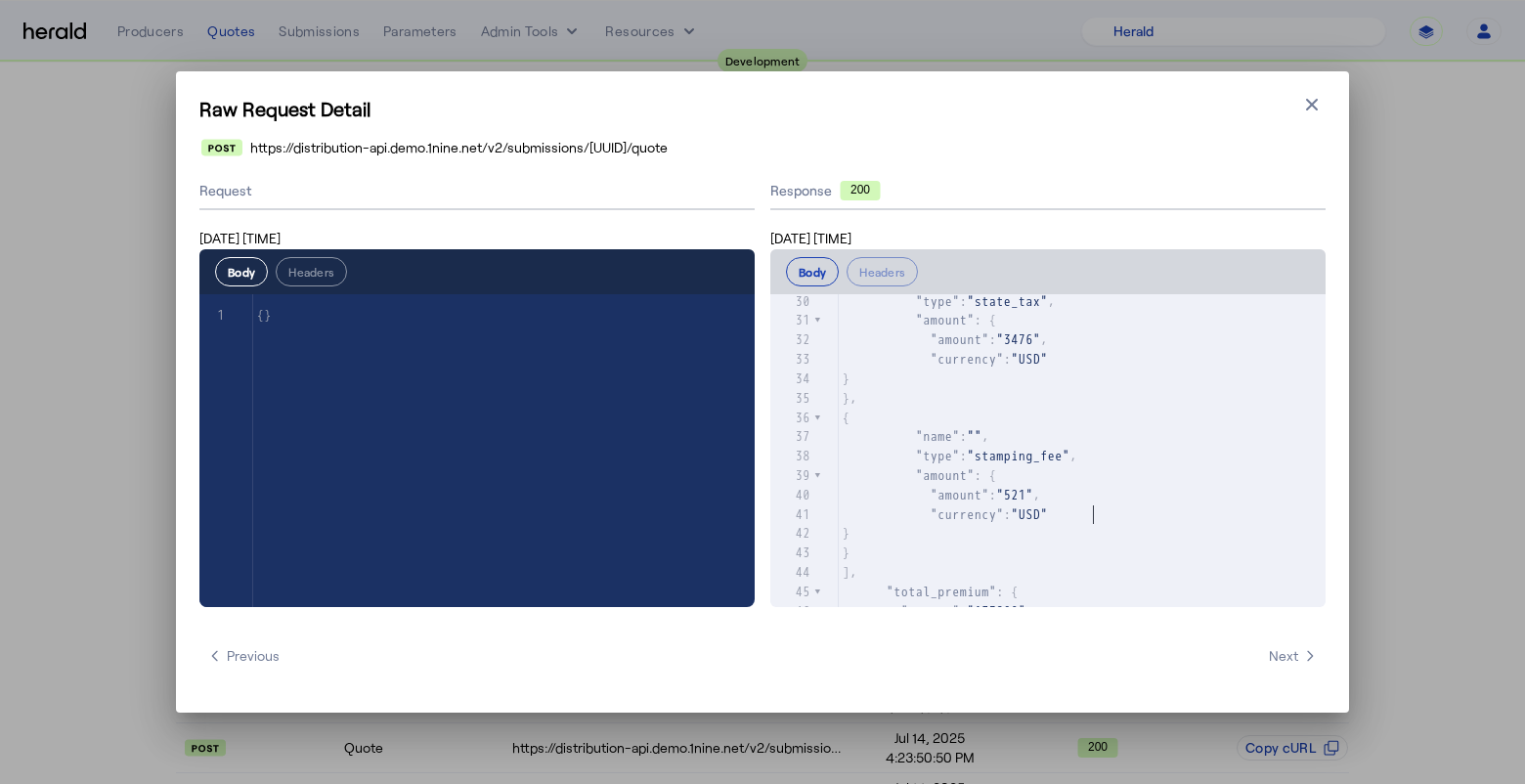 click on ""currency" :  "USD"" at bounding box center [1082, 515] 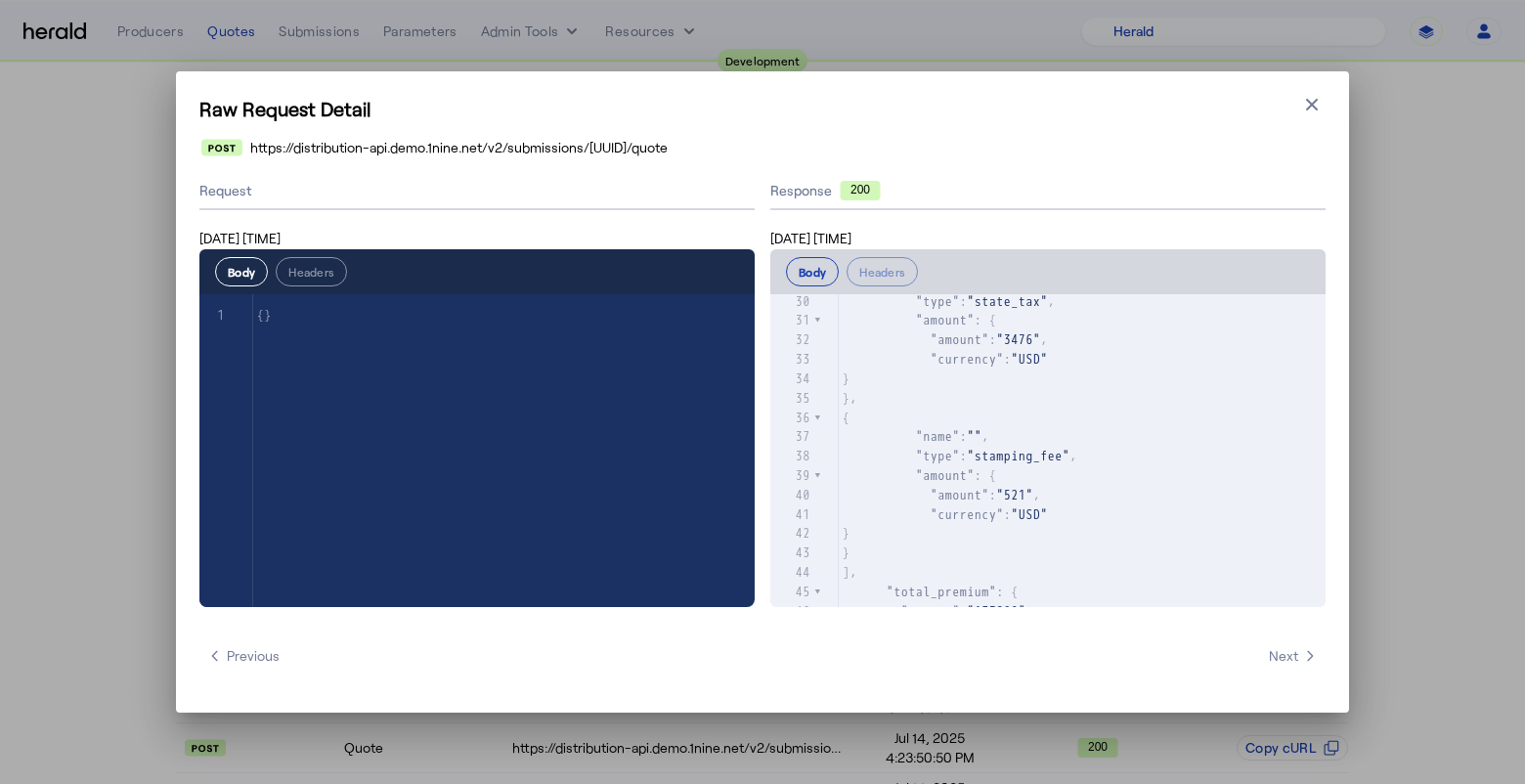 scroll, scrollTop: 572, scrollLeft: 0, axis: vertical 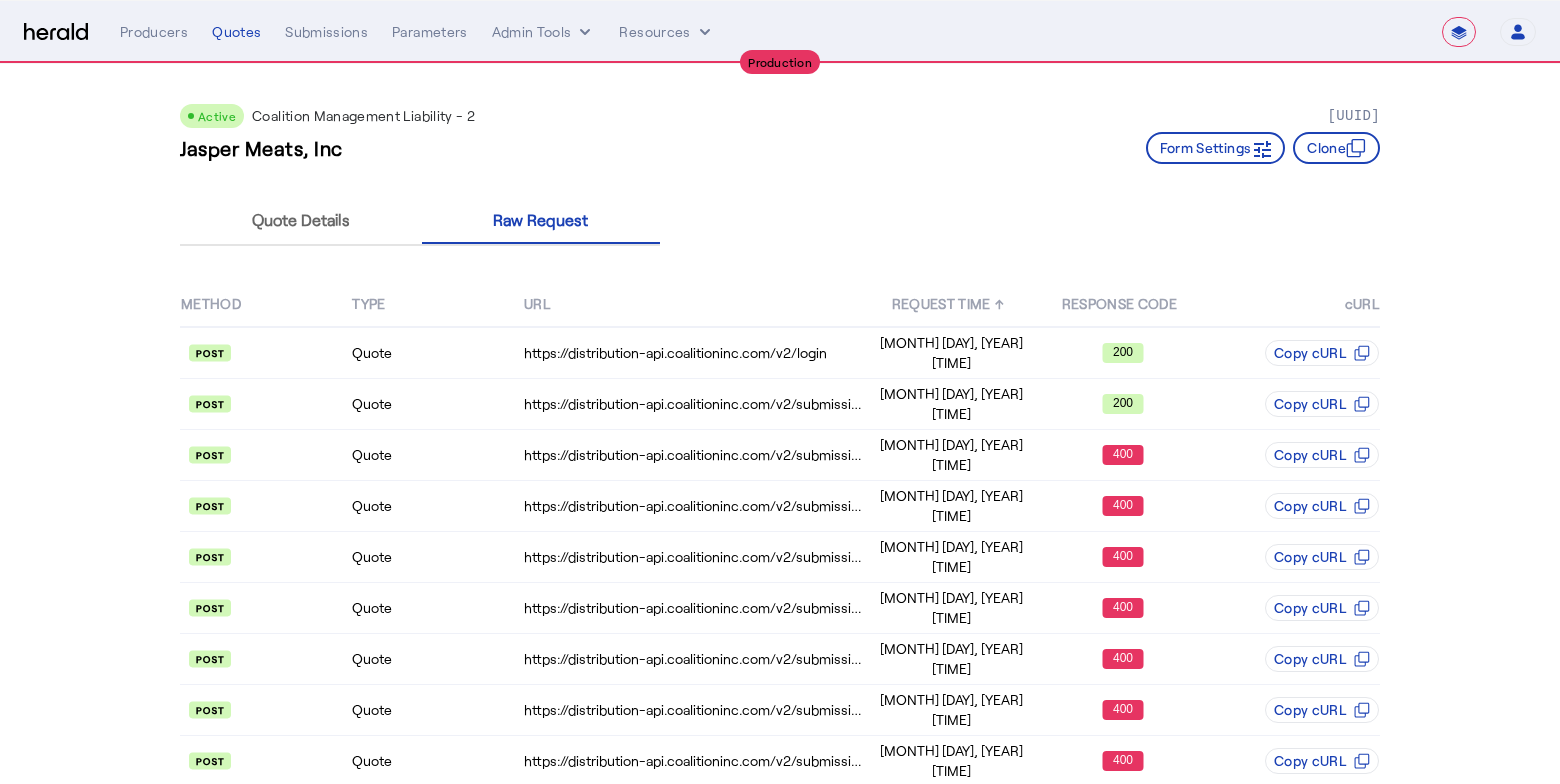 select on "**********" 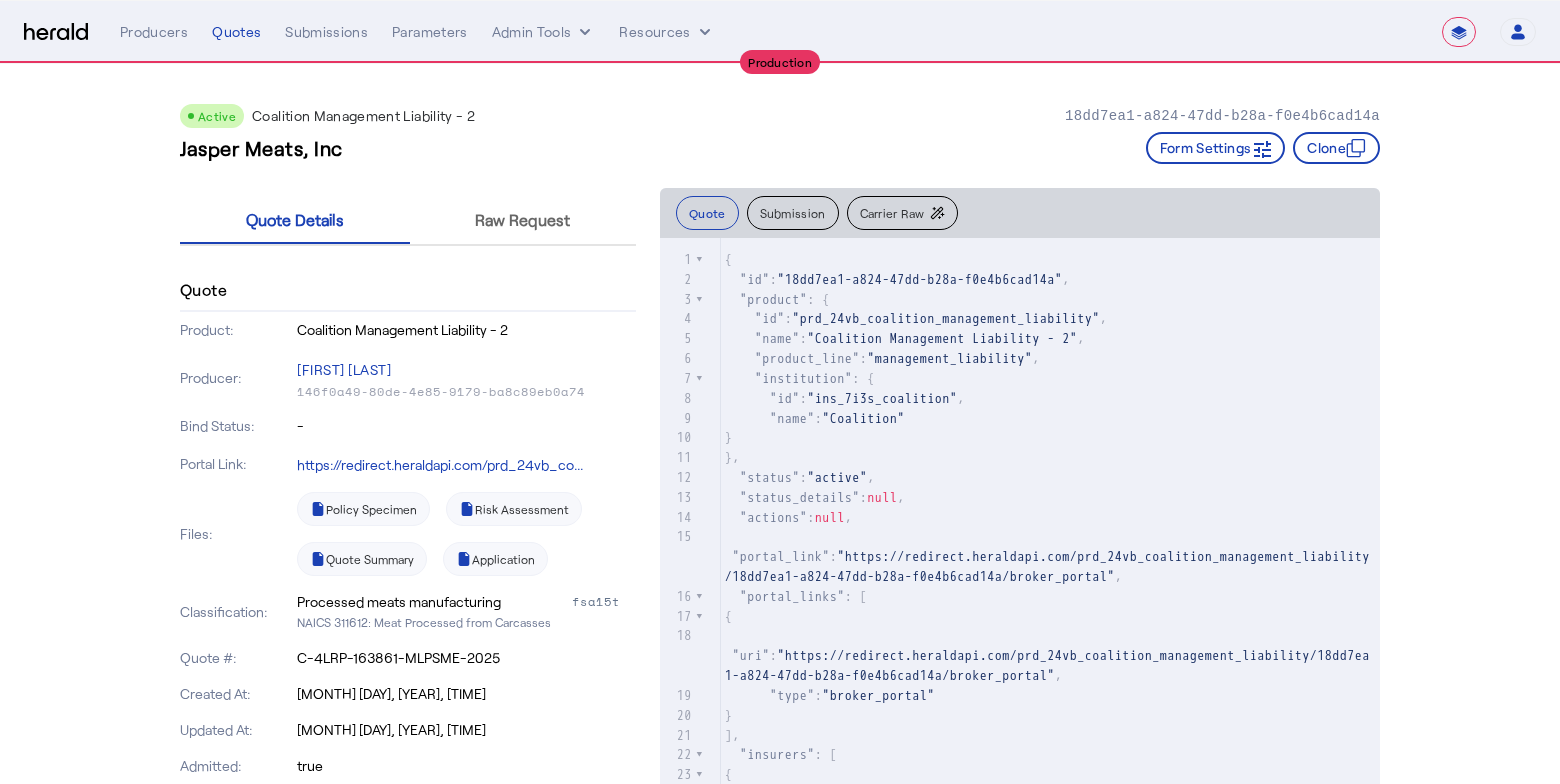 select on "**********" 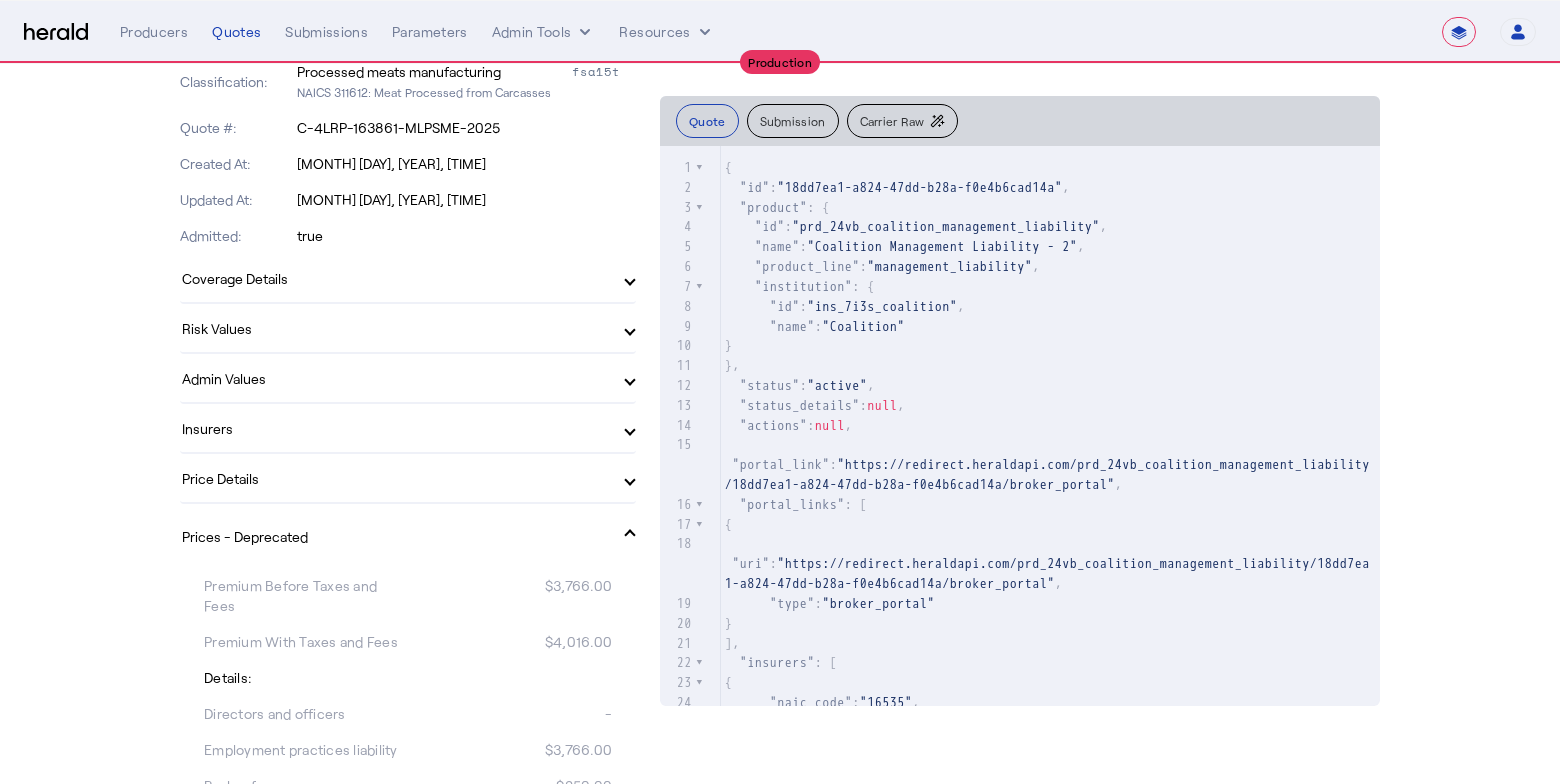 scroll, scrollTop: 626, scrollLeft: 0, axis: vertical 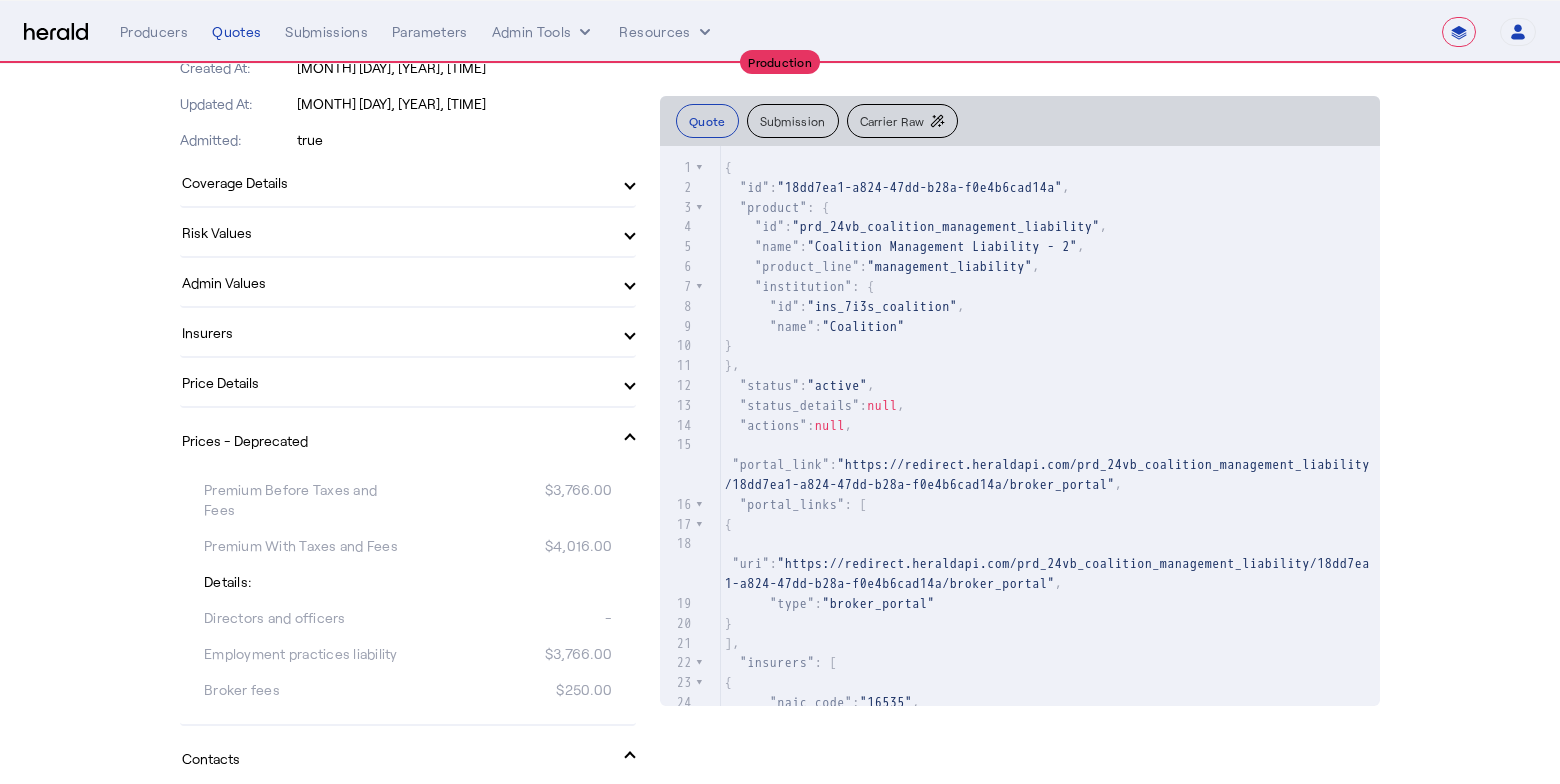 click at bounding box center (630, 440) 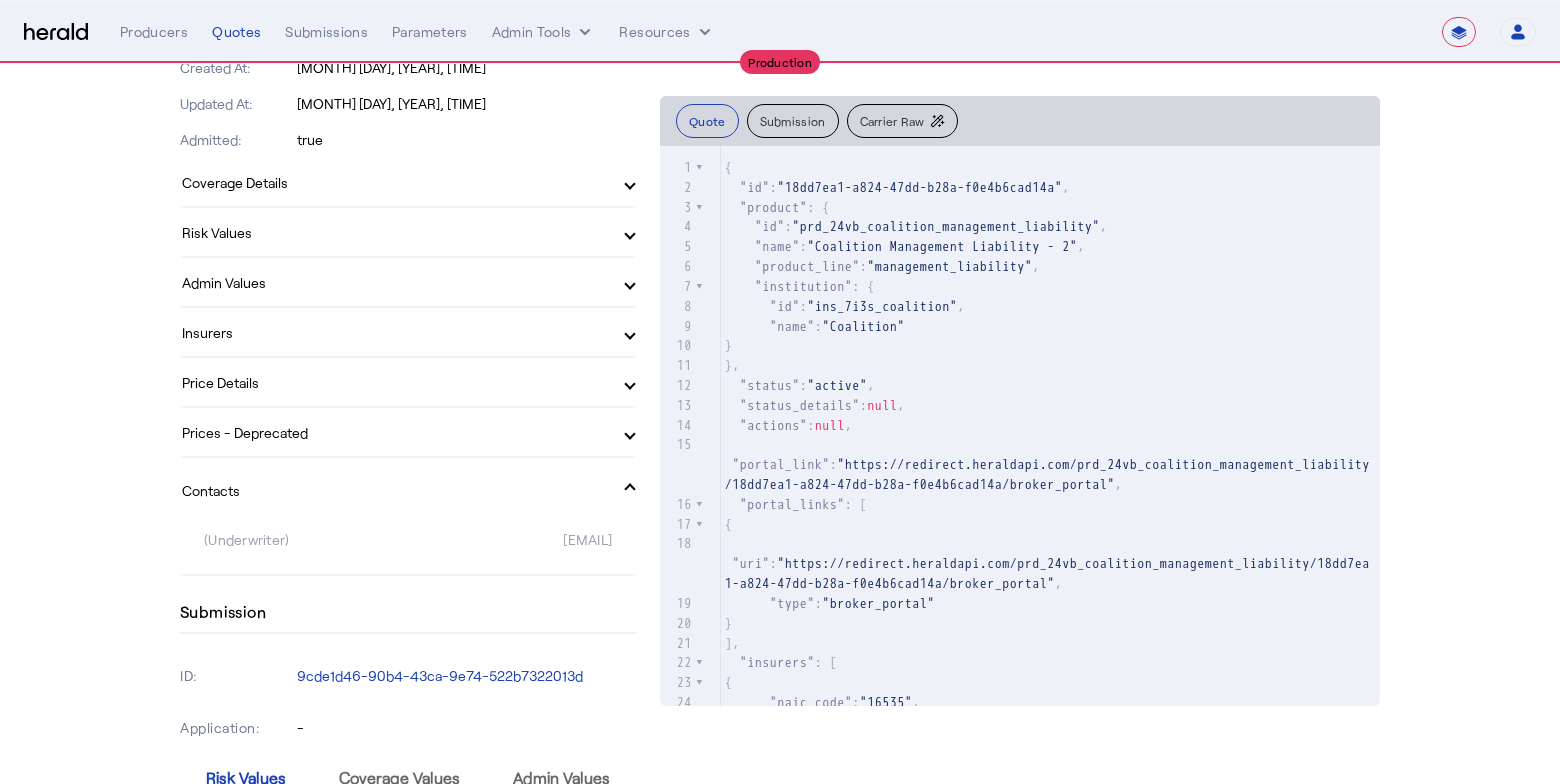 click on "Price Details" at bounding box center (408, 382) 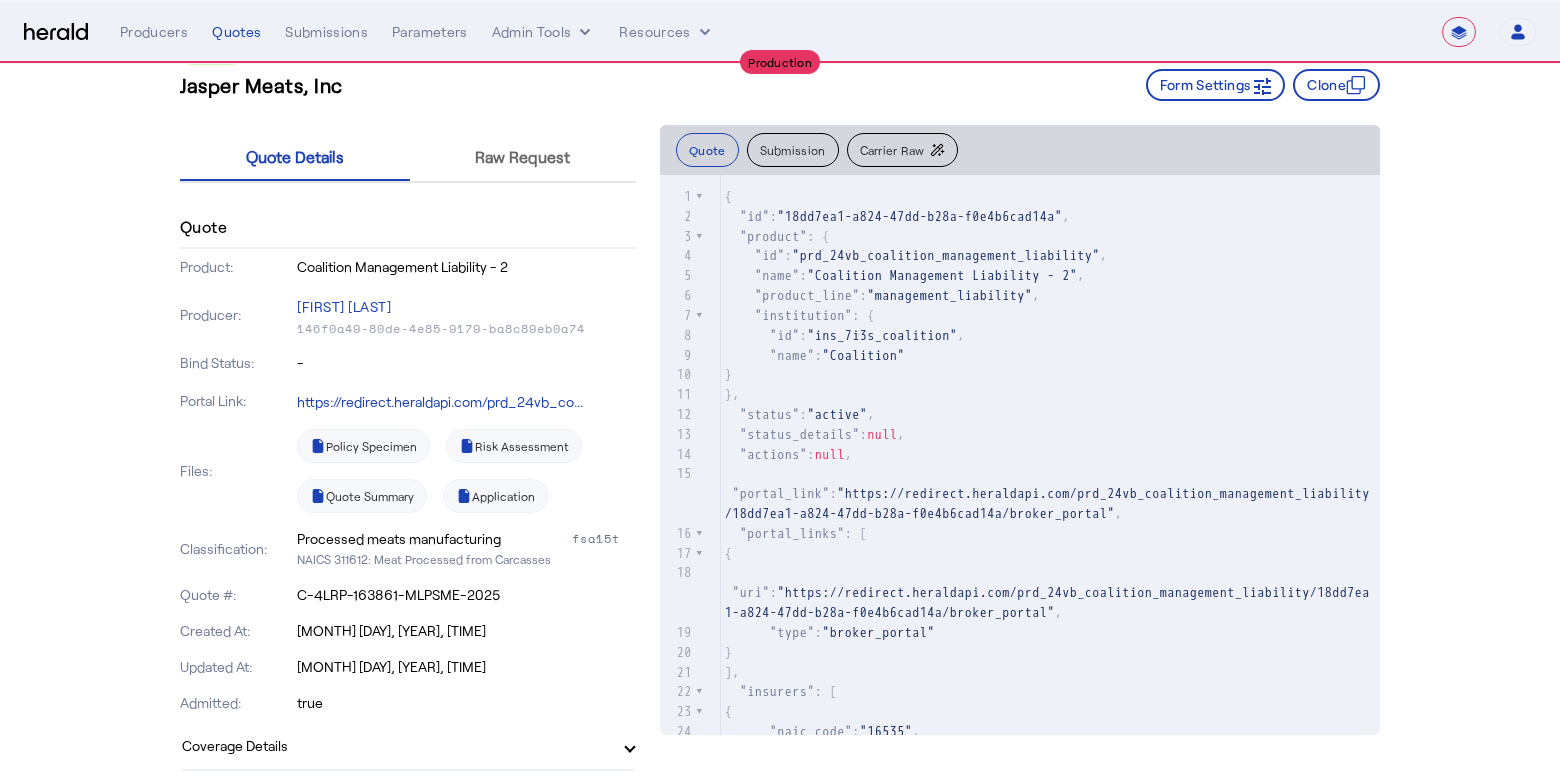 scroll, scrollTop: 0, scrollLeft: 0, axis: both 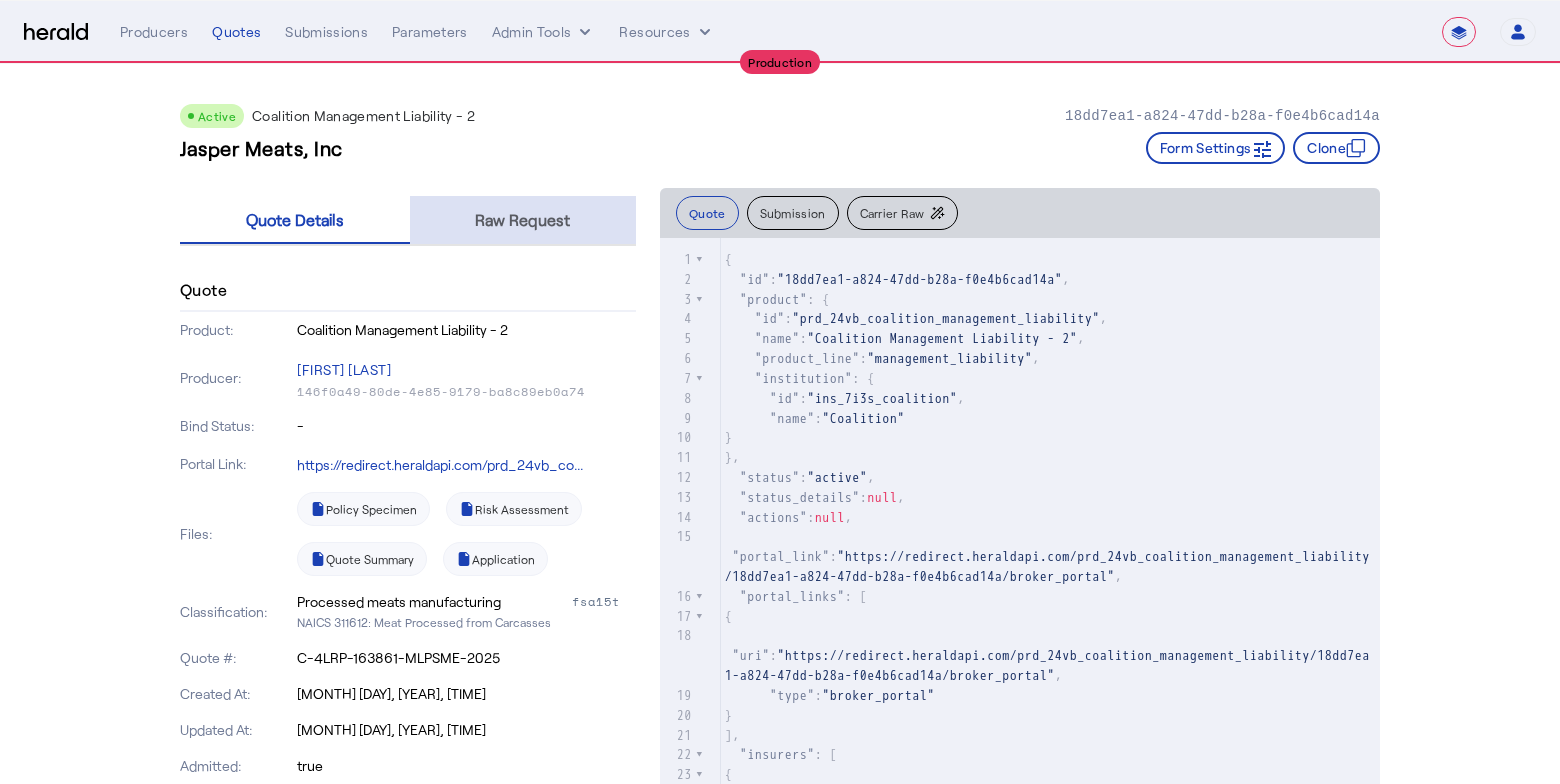 click on "Raw Request" at bounding box center (523, 220) 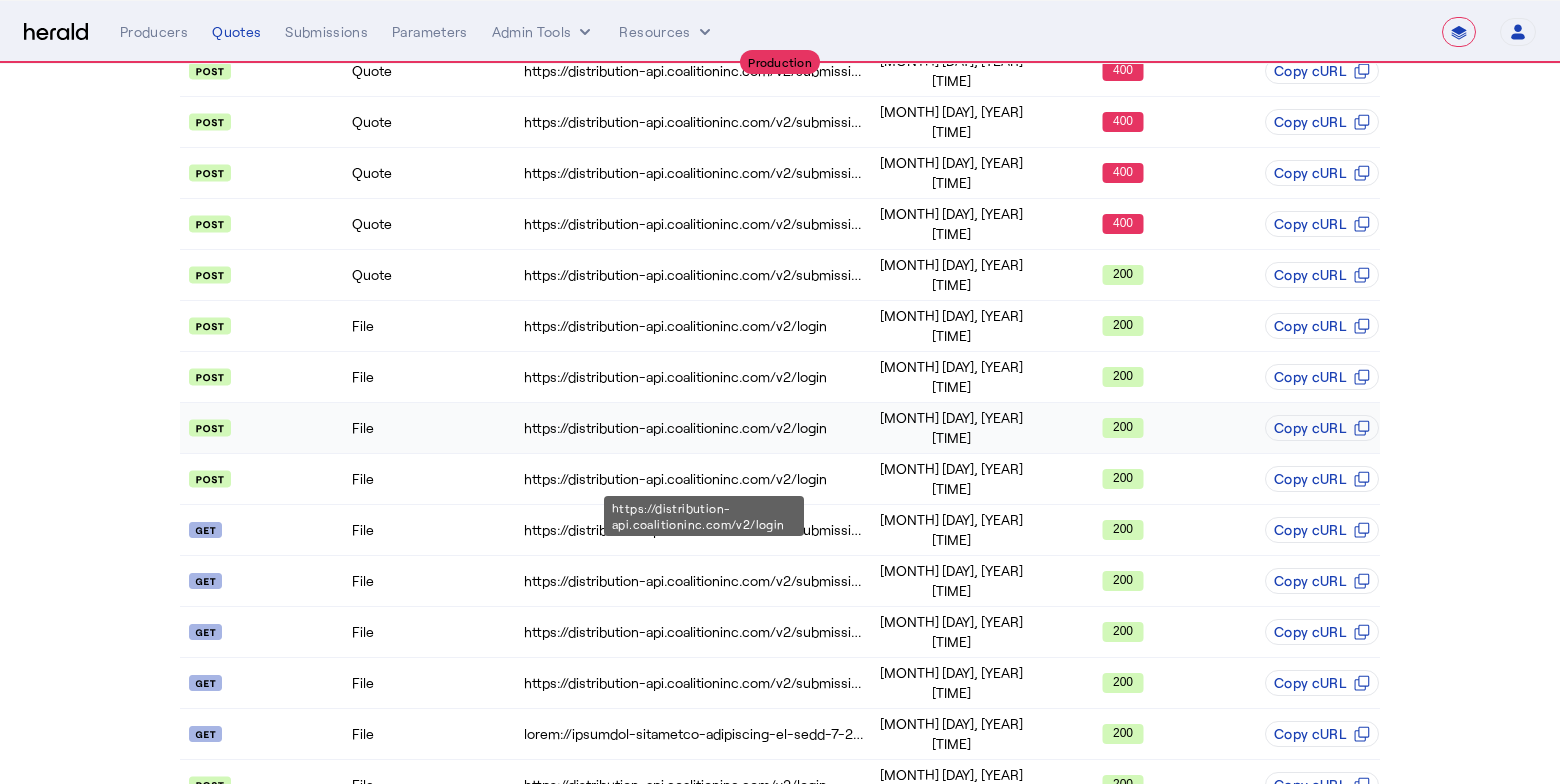scroll, scrollTop: 536, scrollLeft: 0, axis: vertical 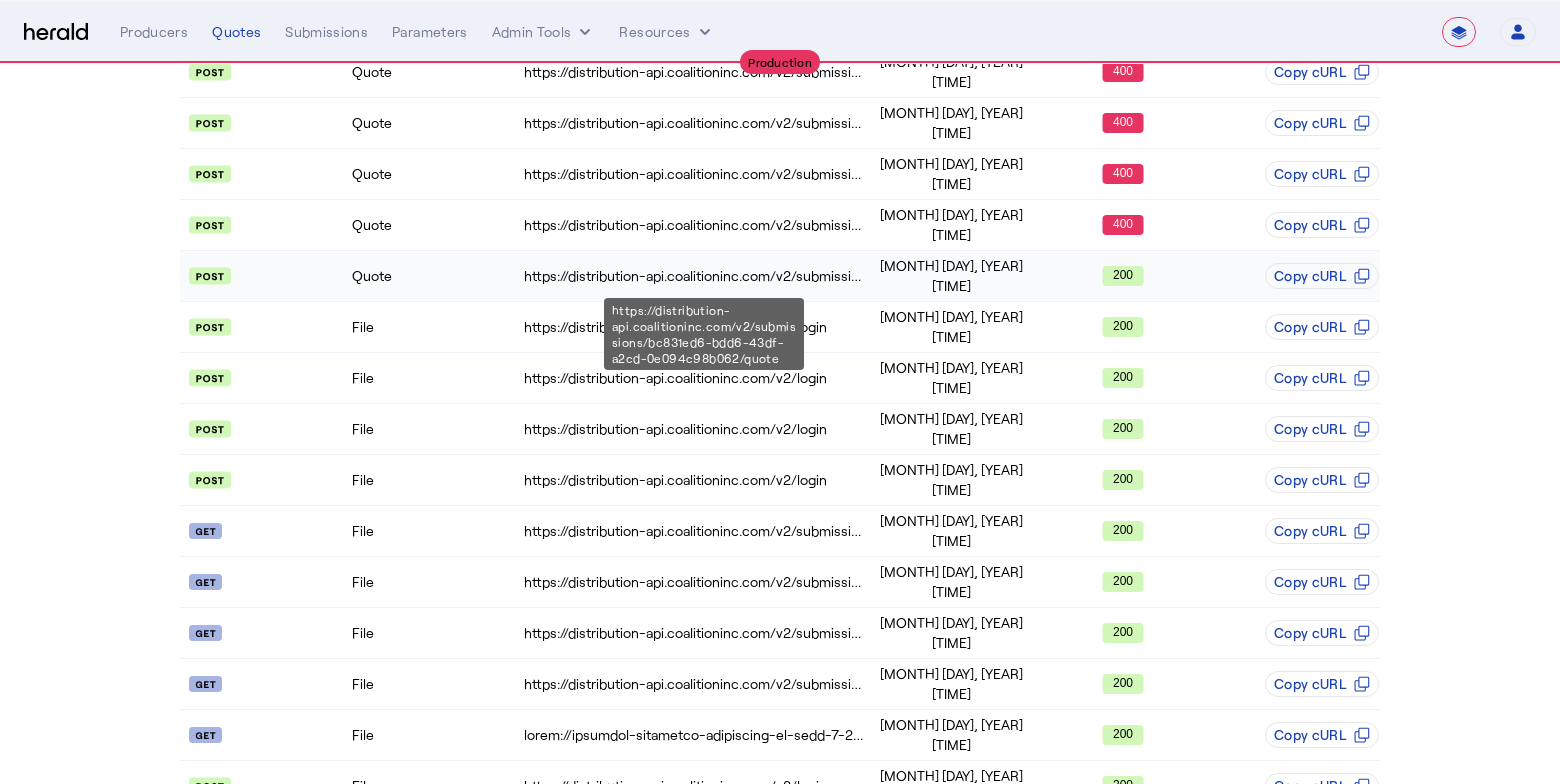 click on "https://distribution-api.coalitioninc.com/v2/submissions/bc831ed6-bdd6-43df-a2cd-0e094c98b062/quote" 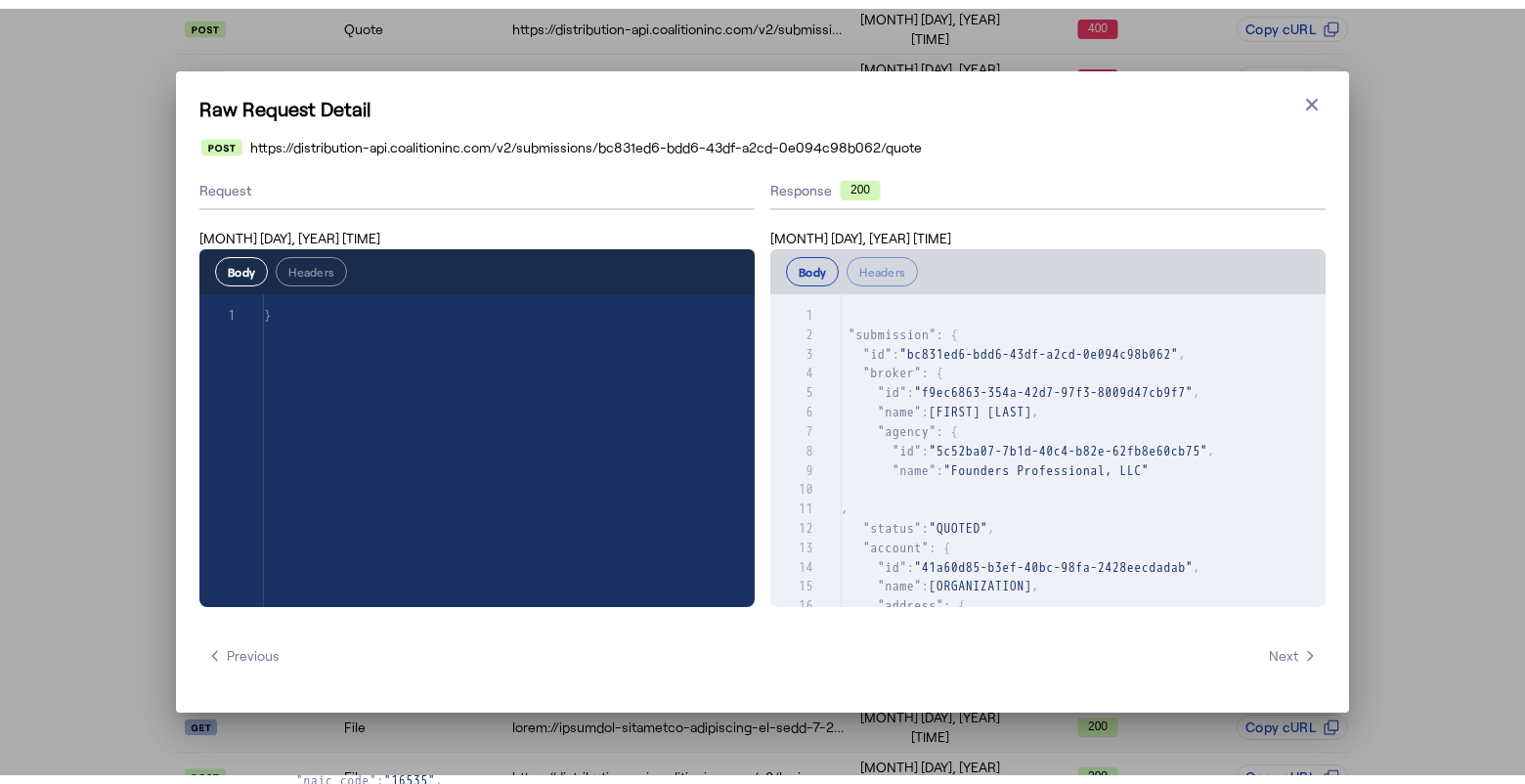 scroll, scrollTop: 0, scrollLeft: 0, axis: both 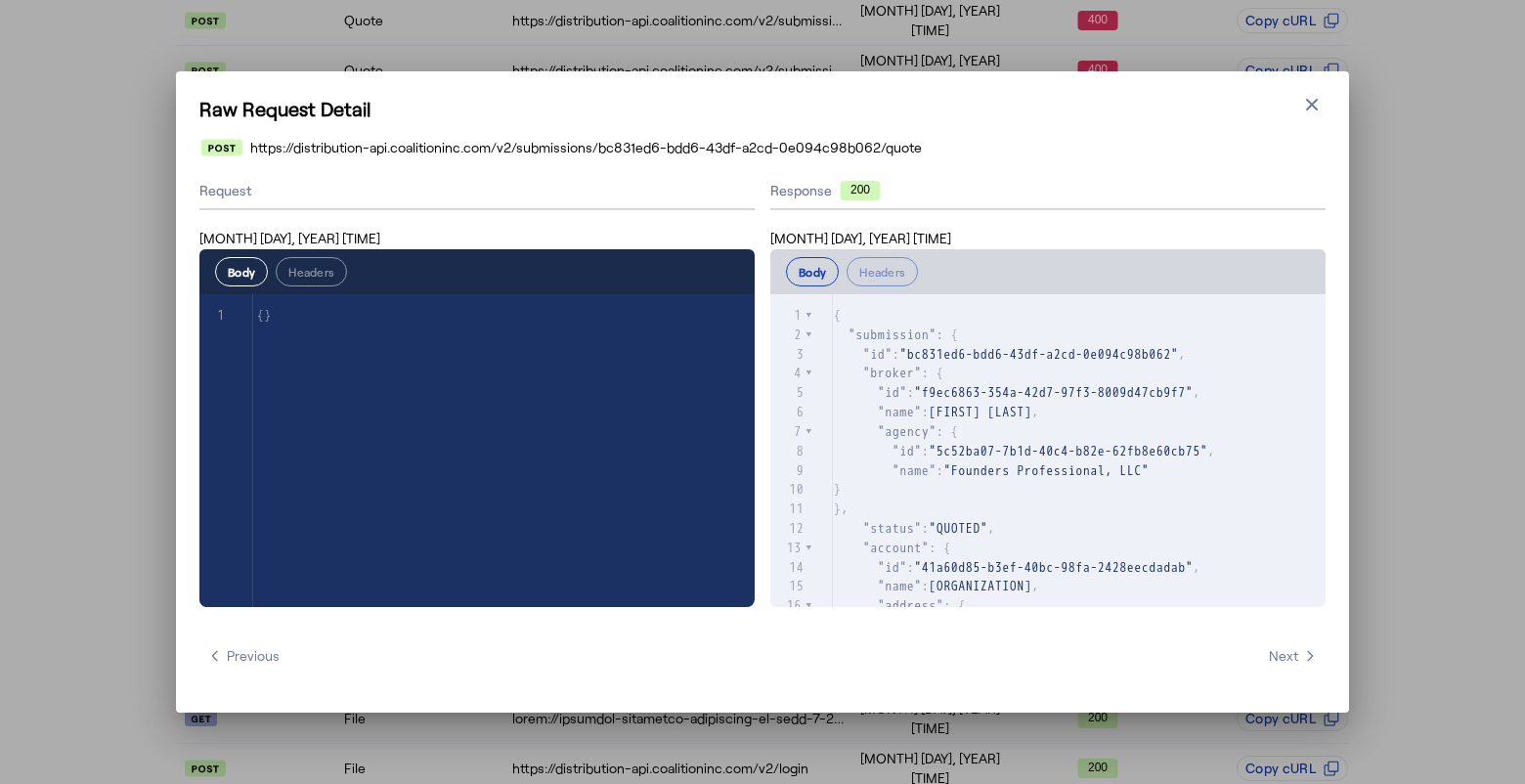 click on ""Founders Professional, LLC"" at bounding box center [1047, 470] 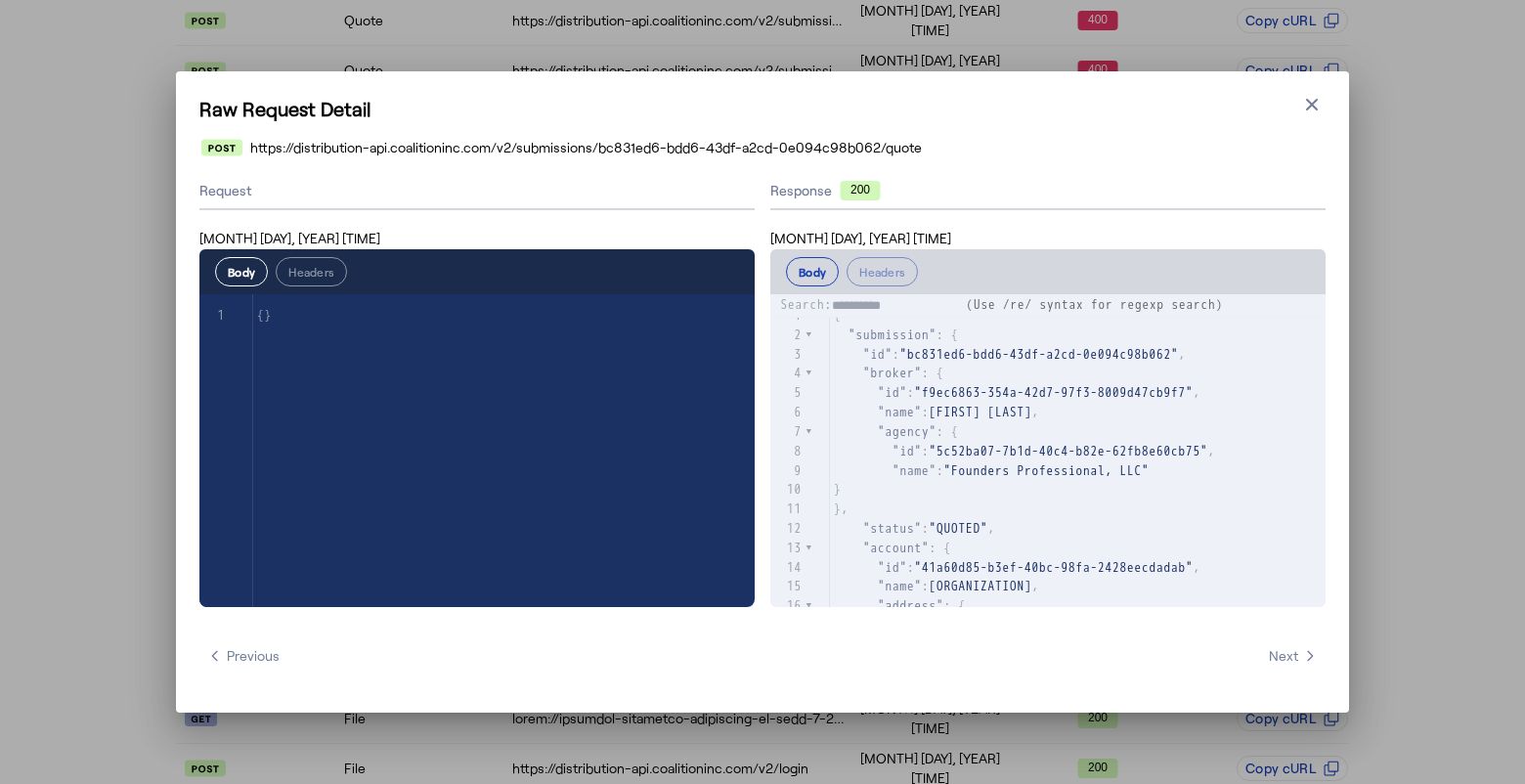 scroll, scrollTop: 240, scrollLeft: 0, axis: vertical 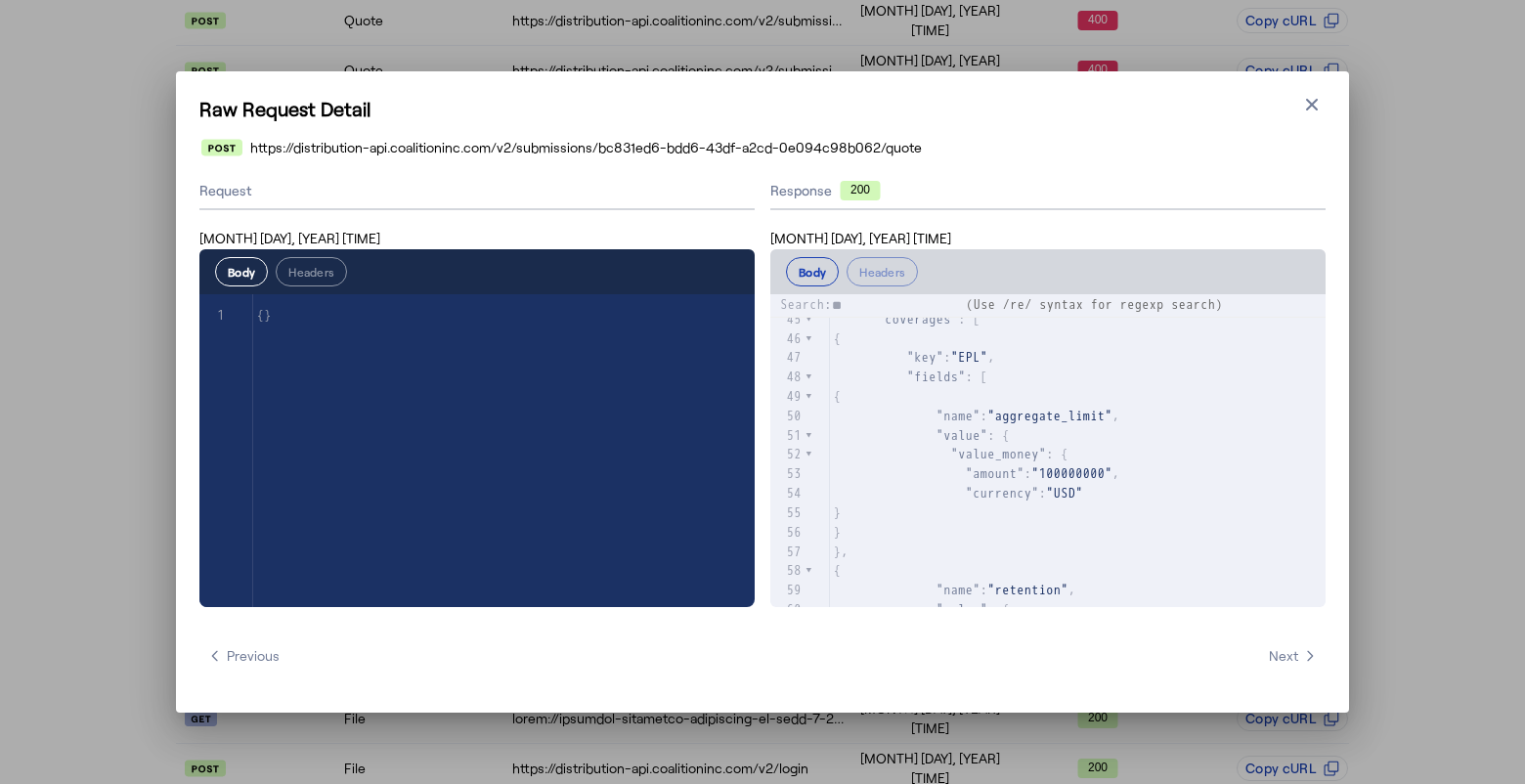 type on "*" 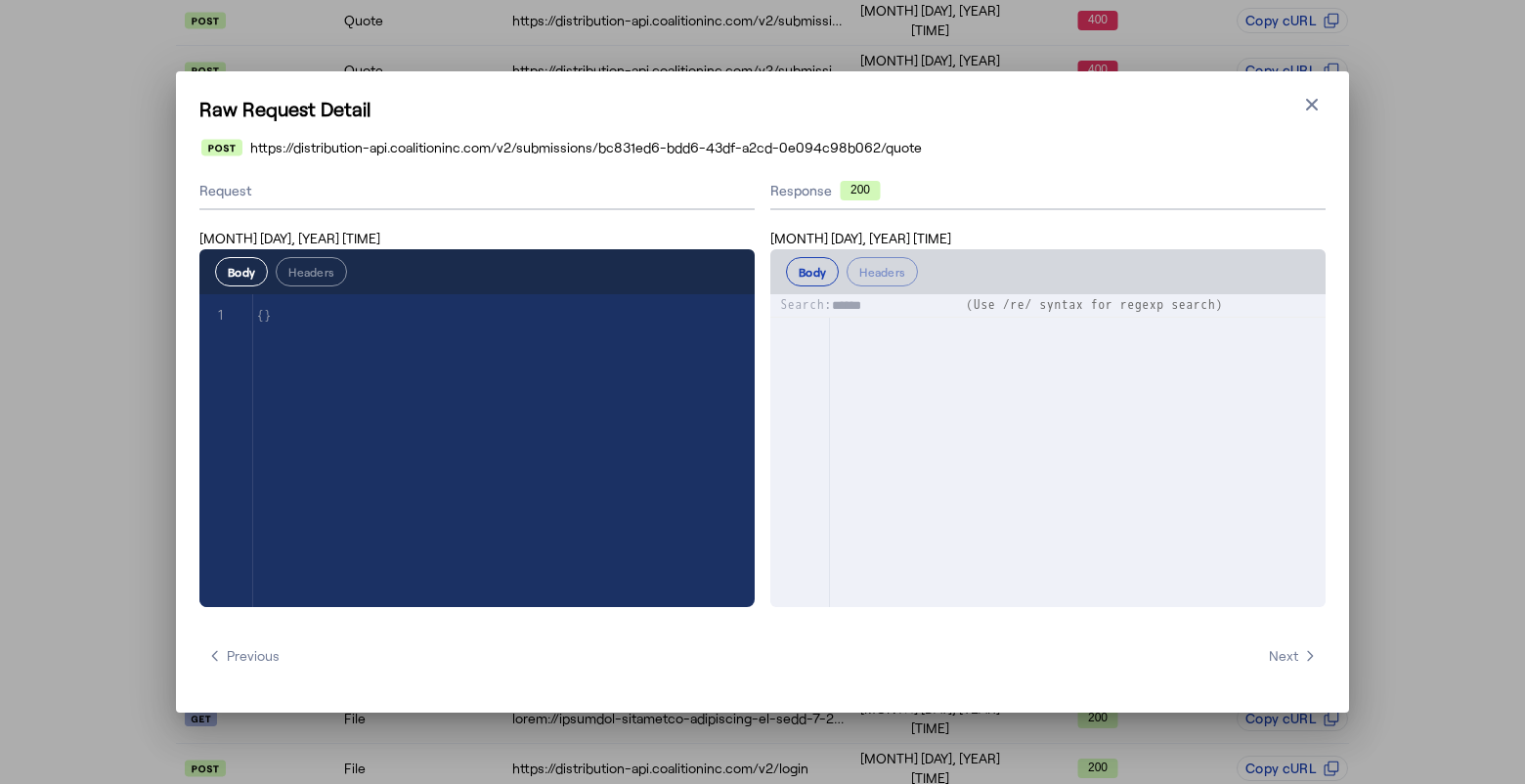 scroll, scrollTop: 6809, scrollLeft: 0, axis: vertical 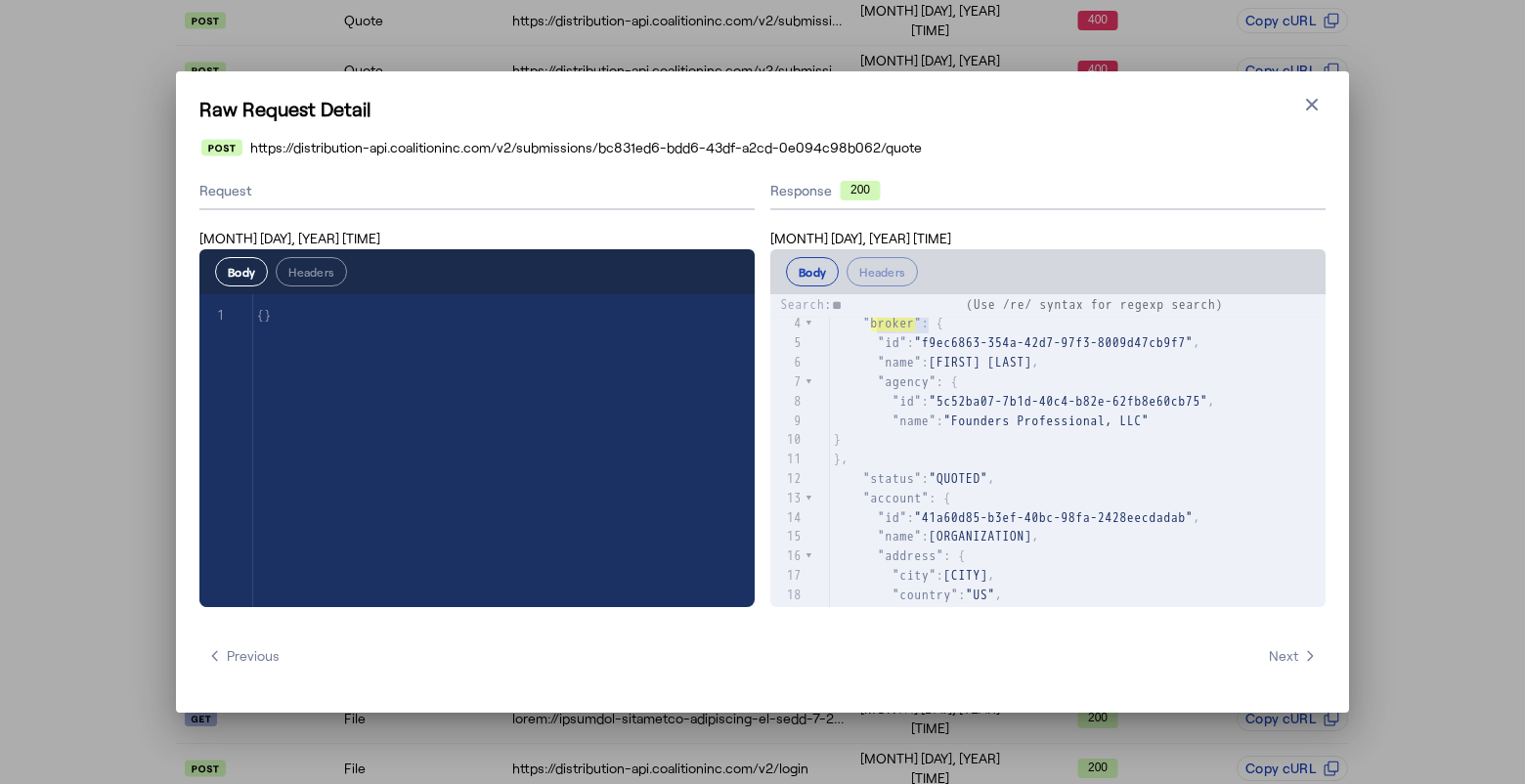 type on "*" 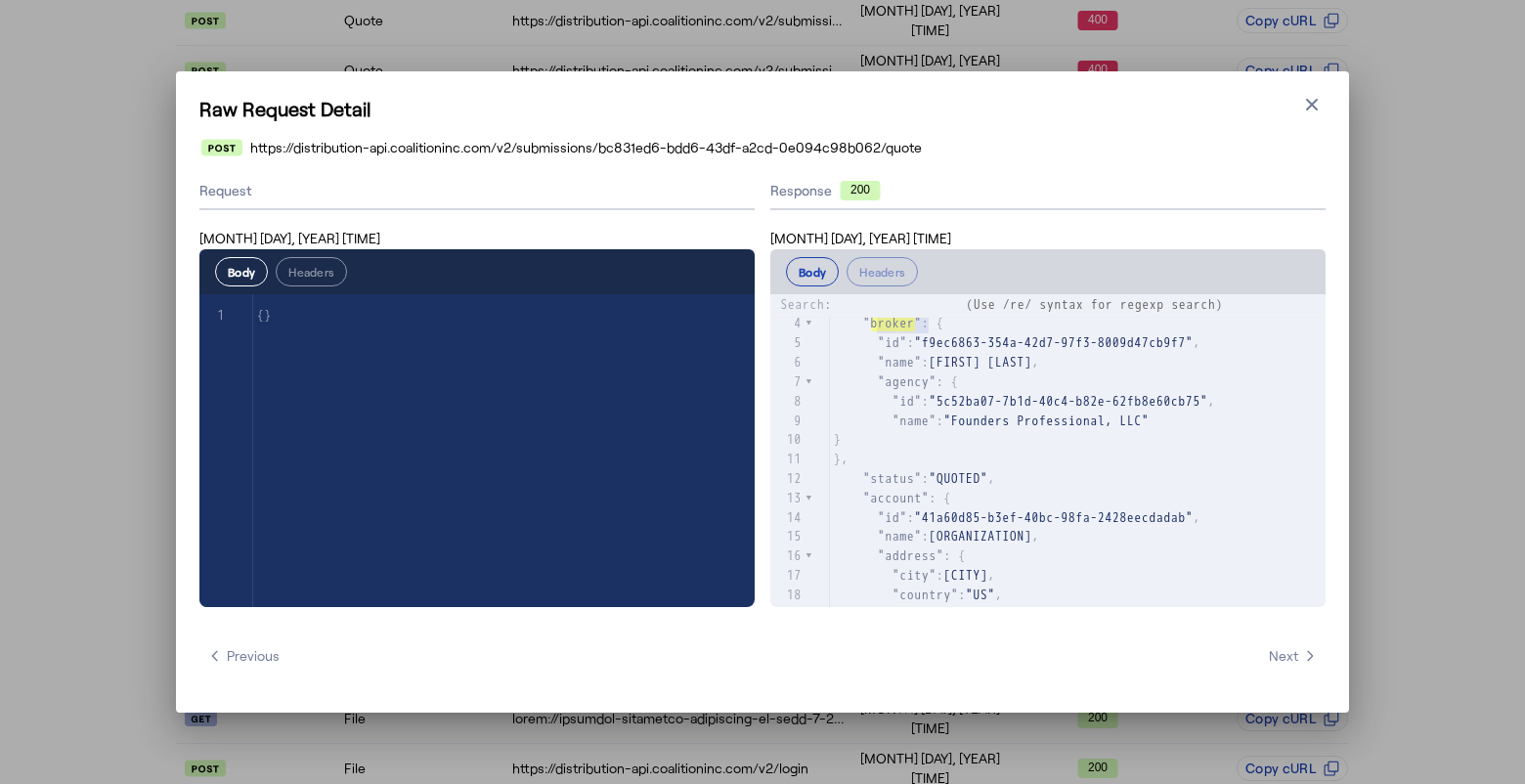 type on "*" 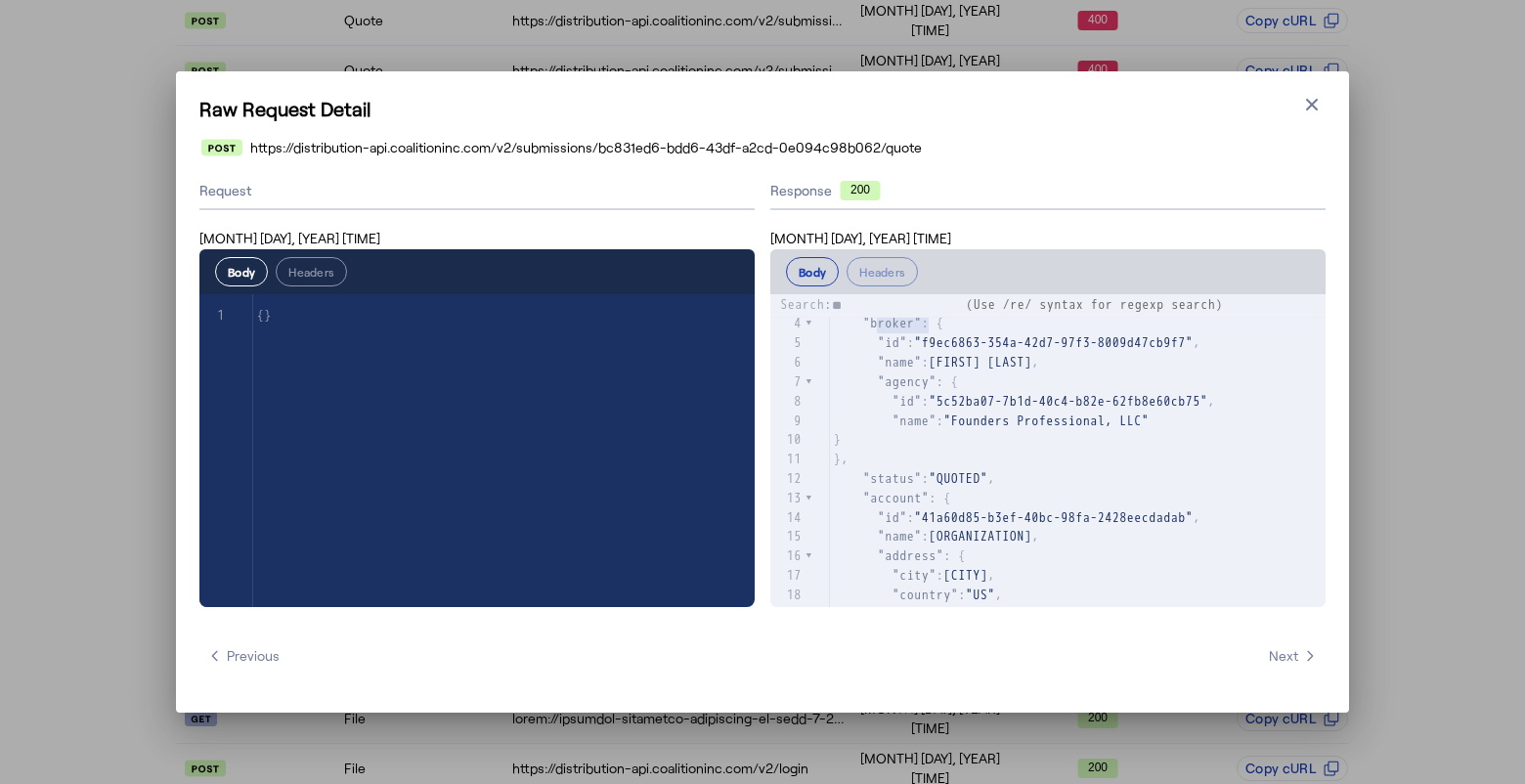 type on "*" 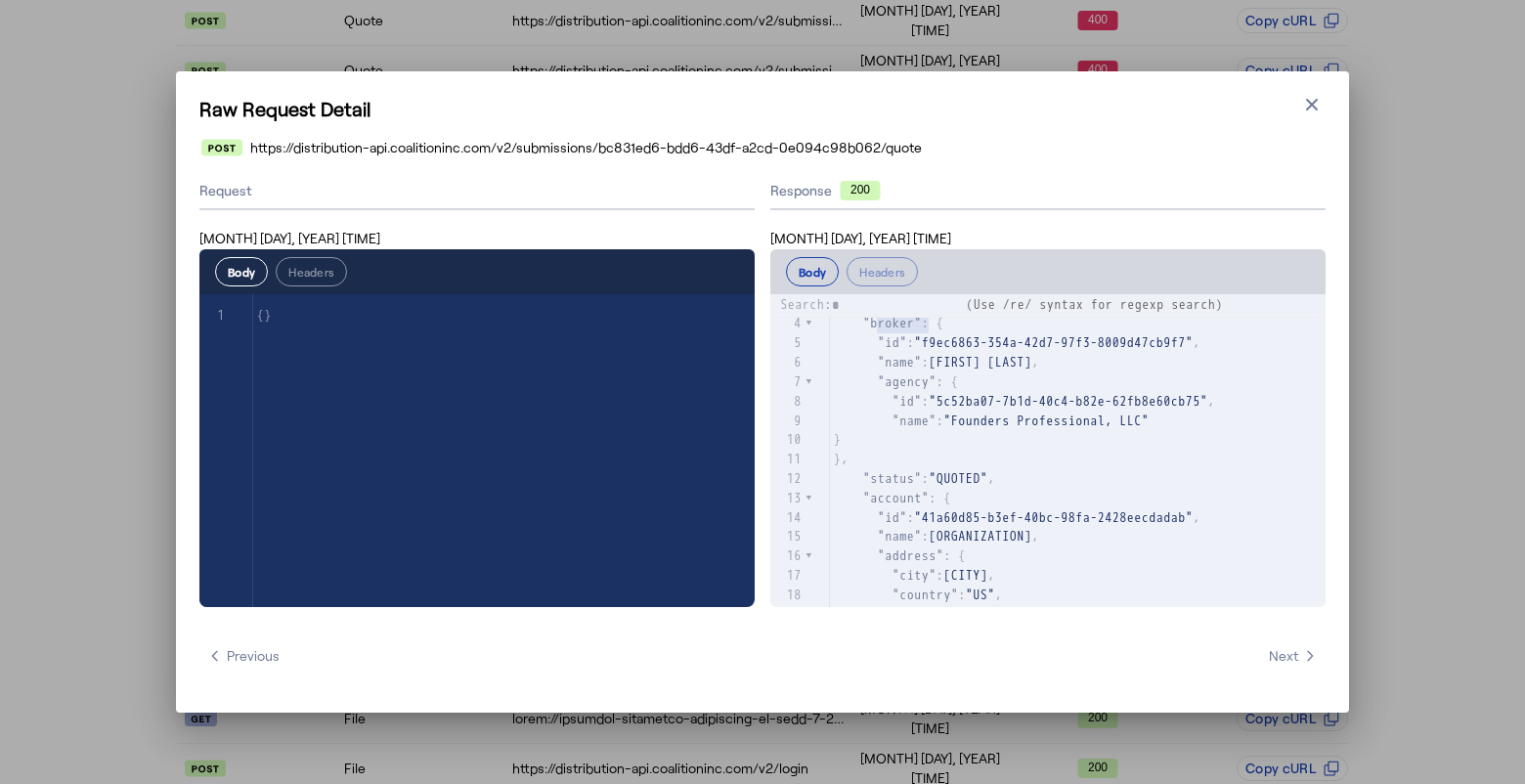 type 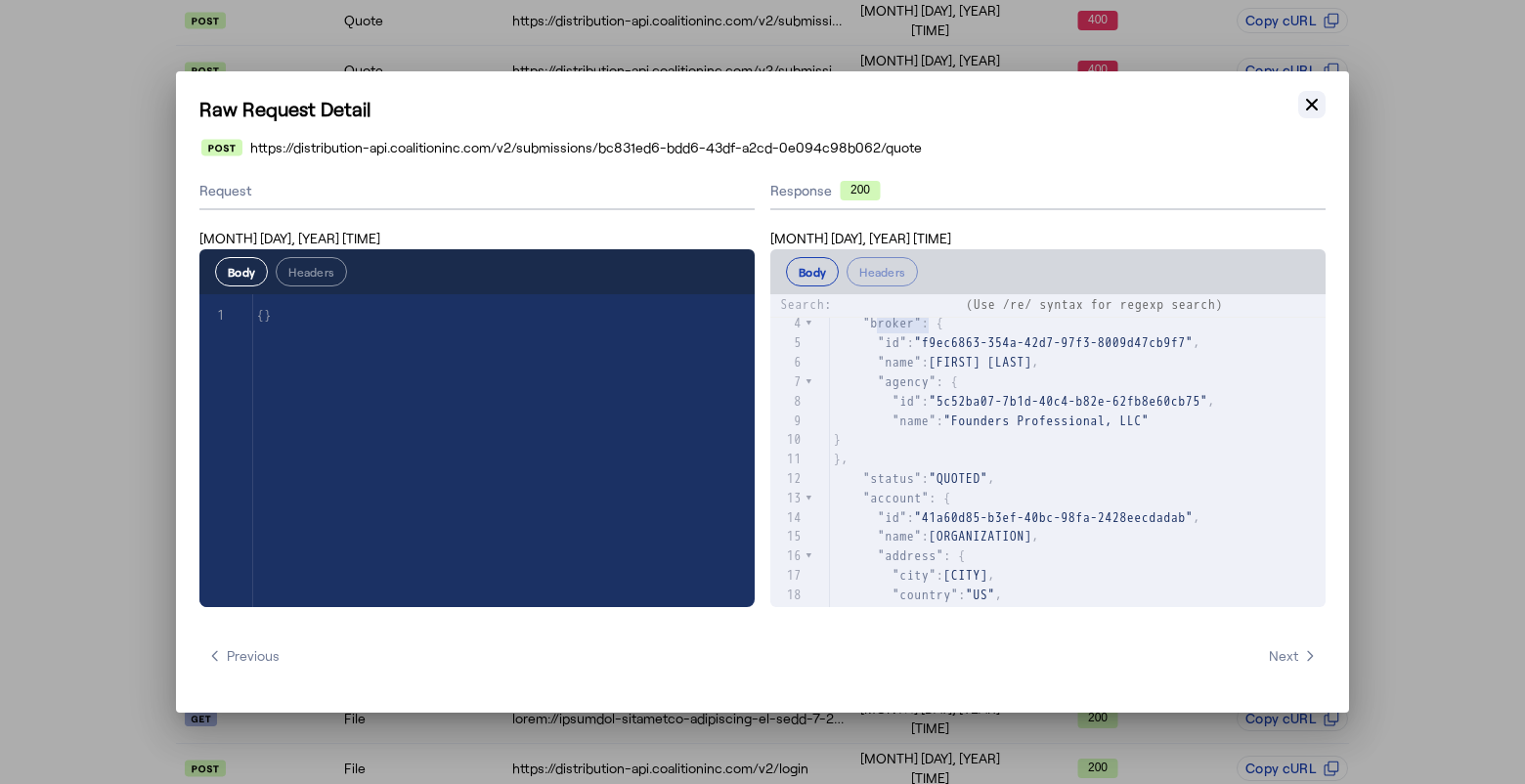 type on "******" 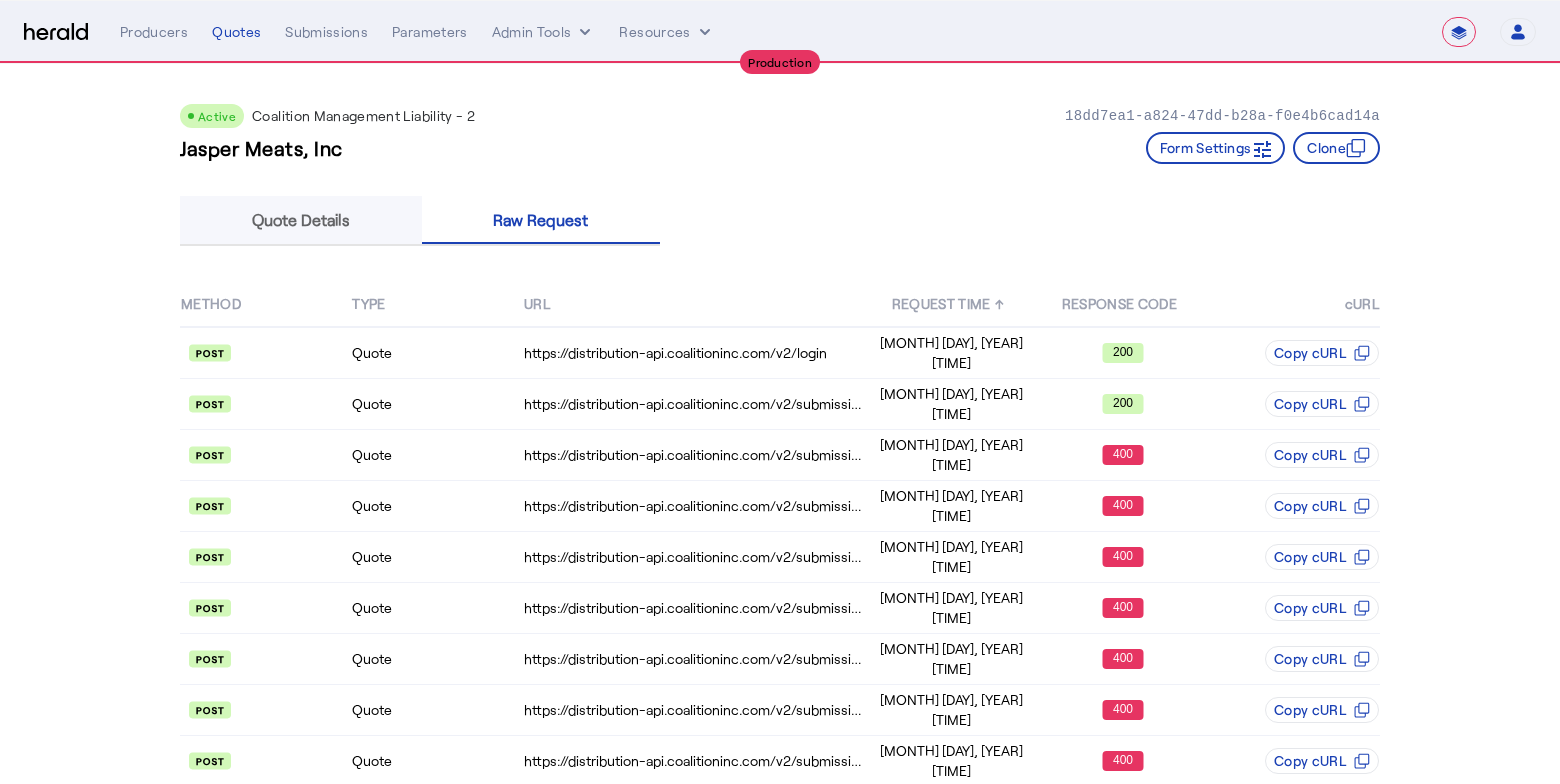 click on "Quote Details" at bounding box center [301, 220] 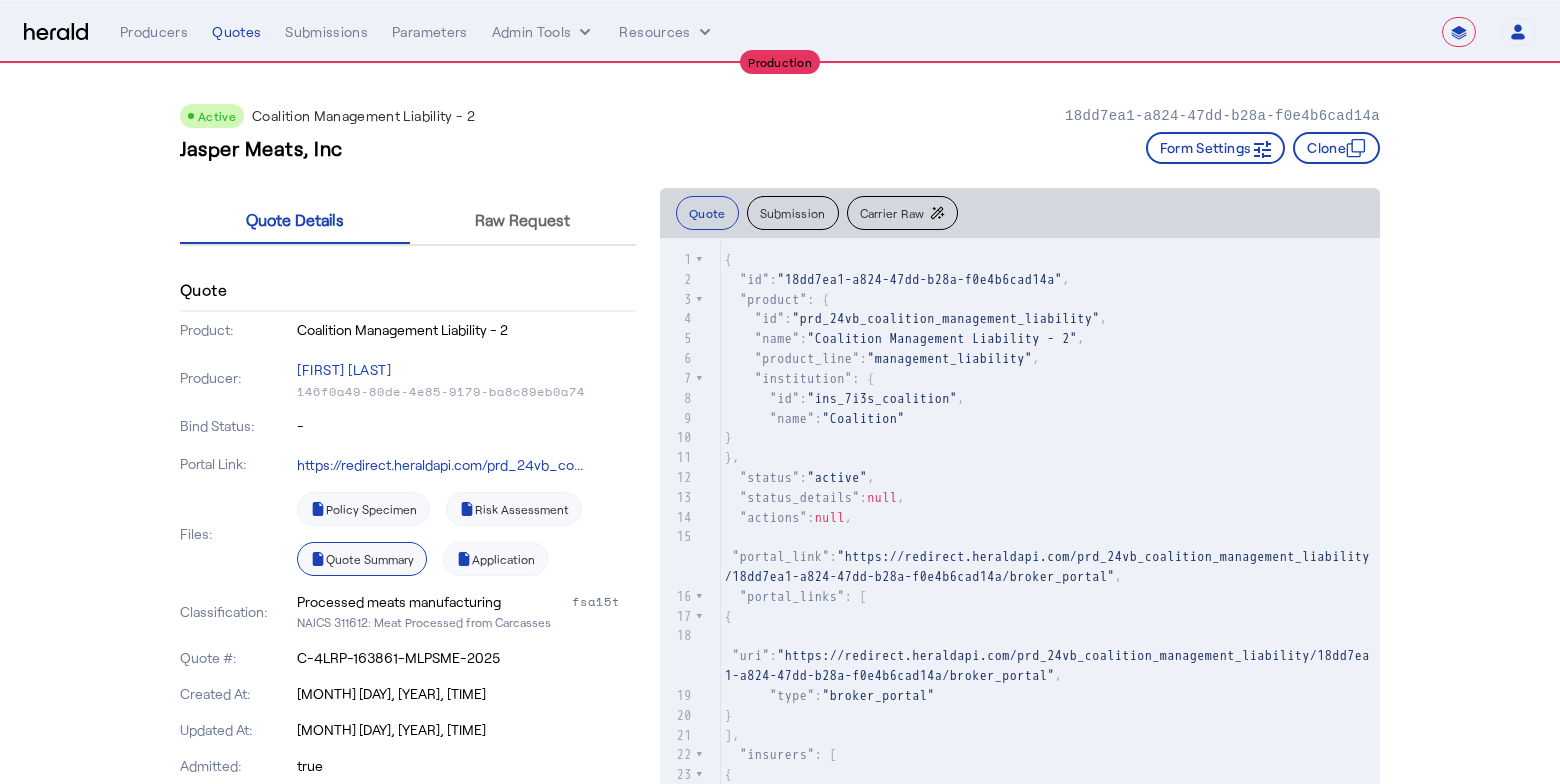 click on "Quote Summary" 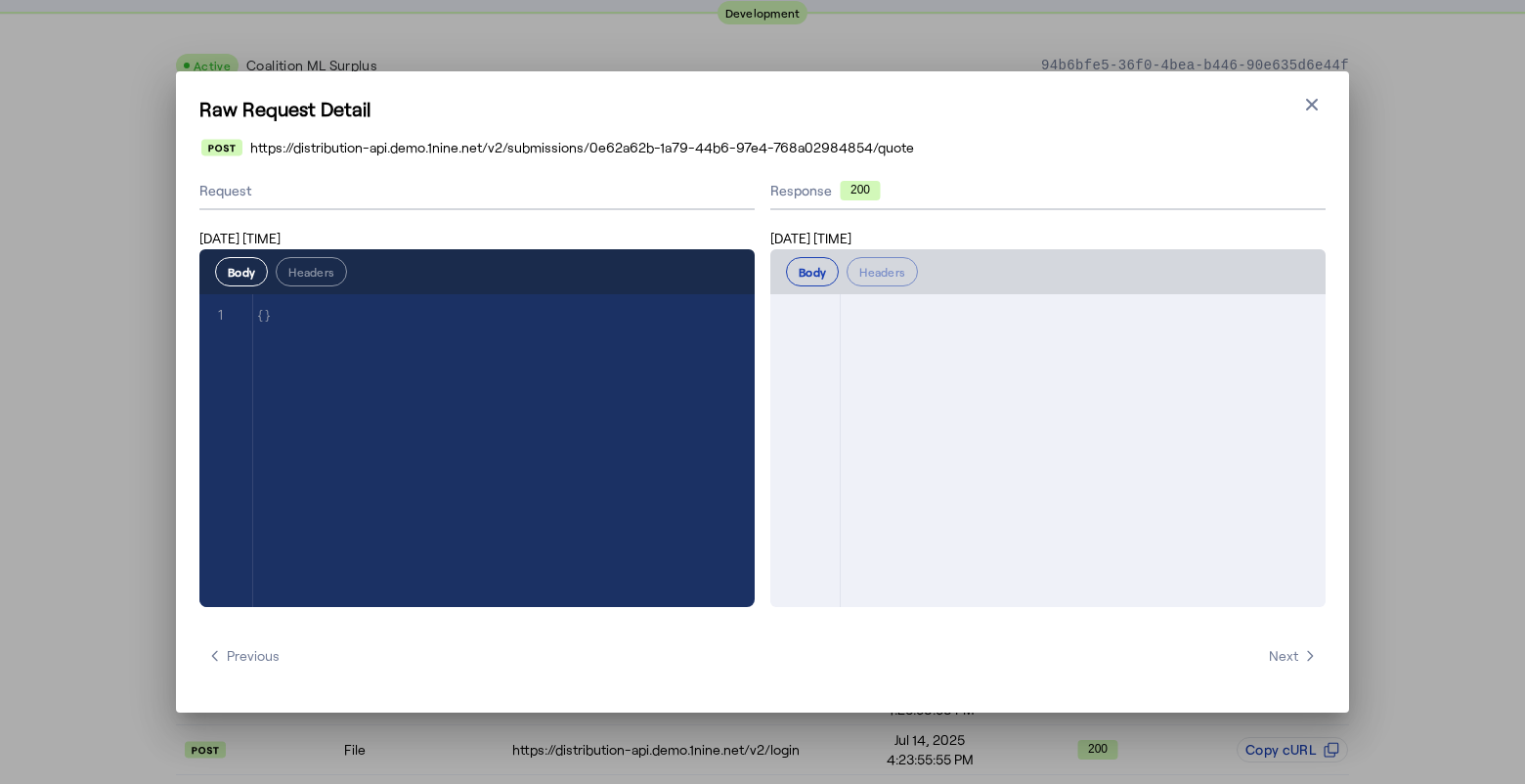 select on "pfm_2v8p_herald_api" 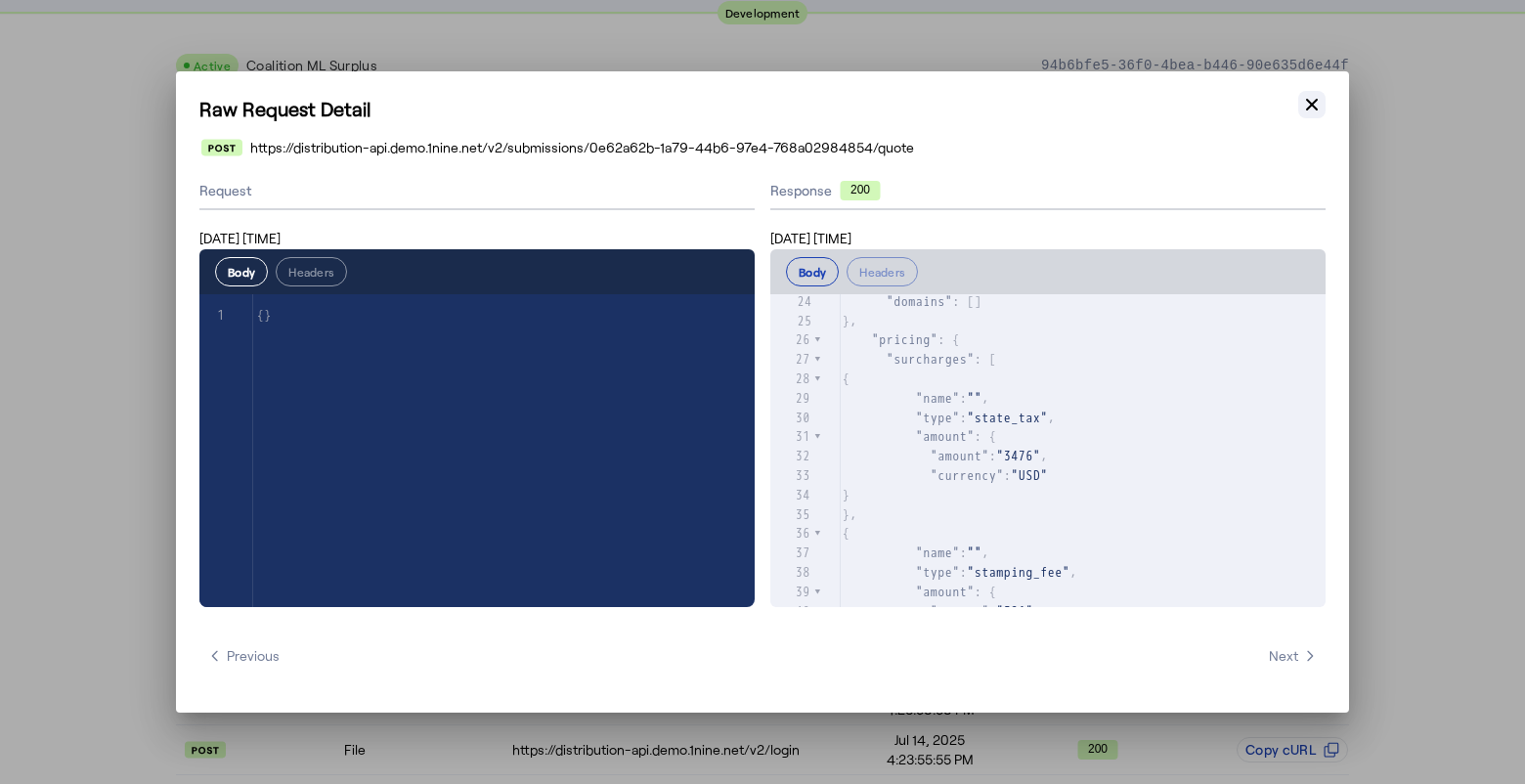 click 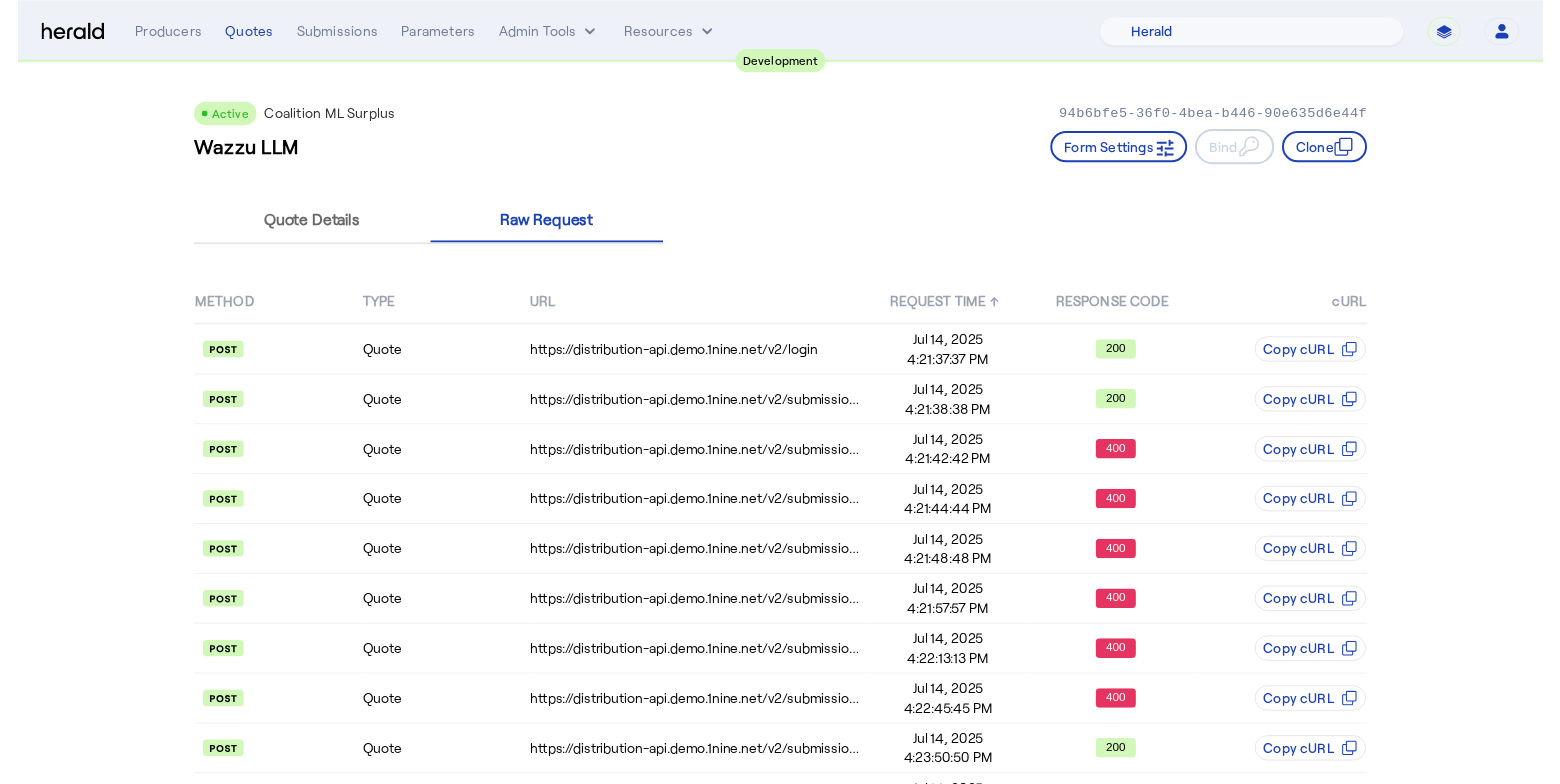 scroll, scrollTop: 48, scrollLeft: 0, axis: vertical 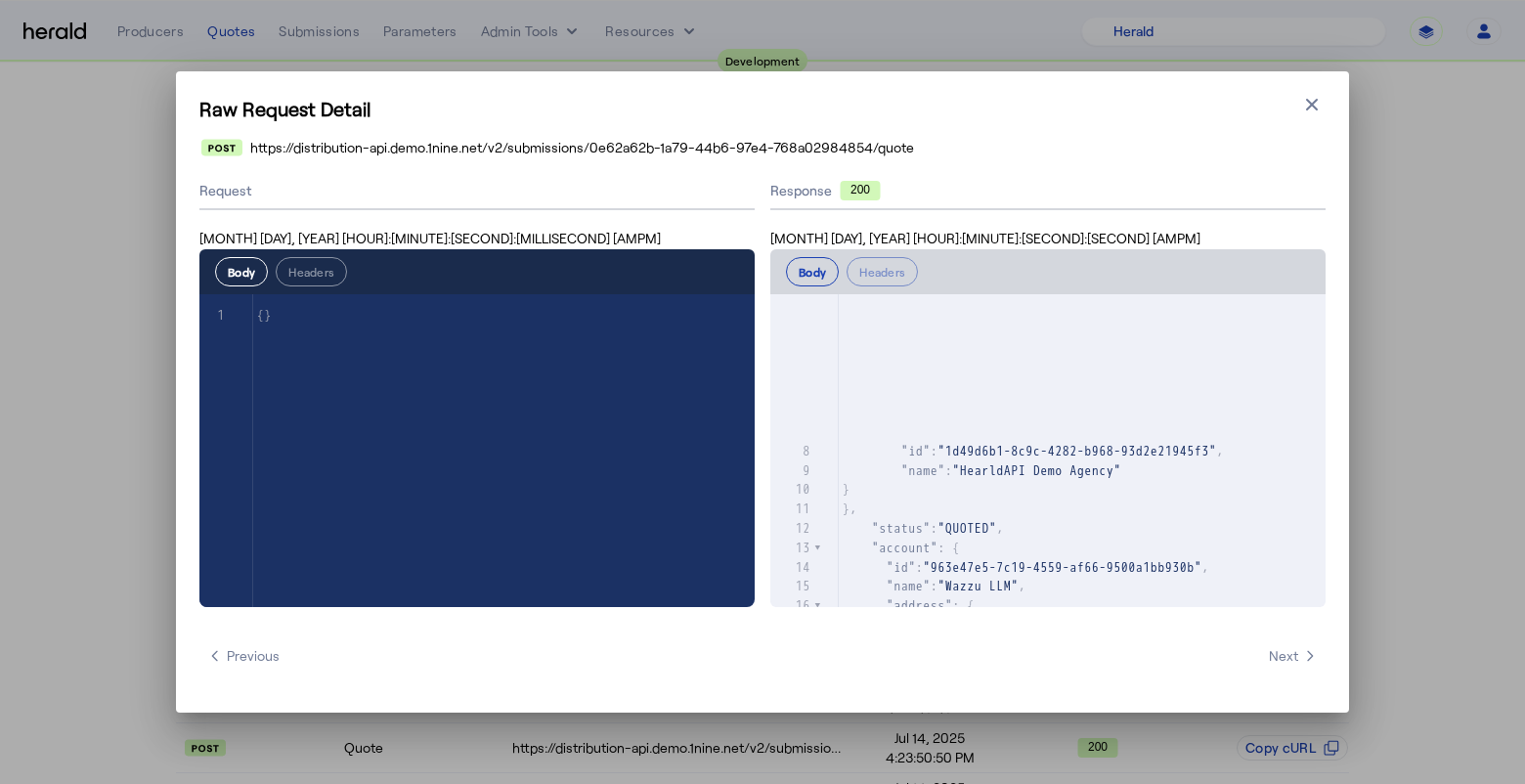 select on "pfm_2v8p_herald_api" 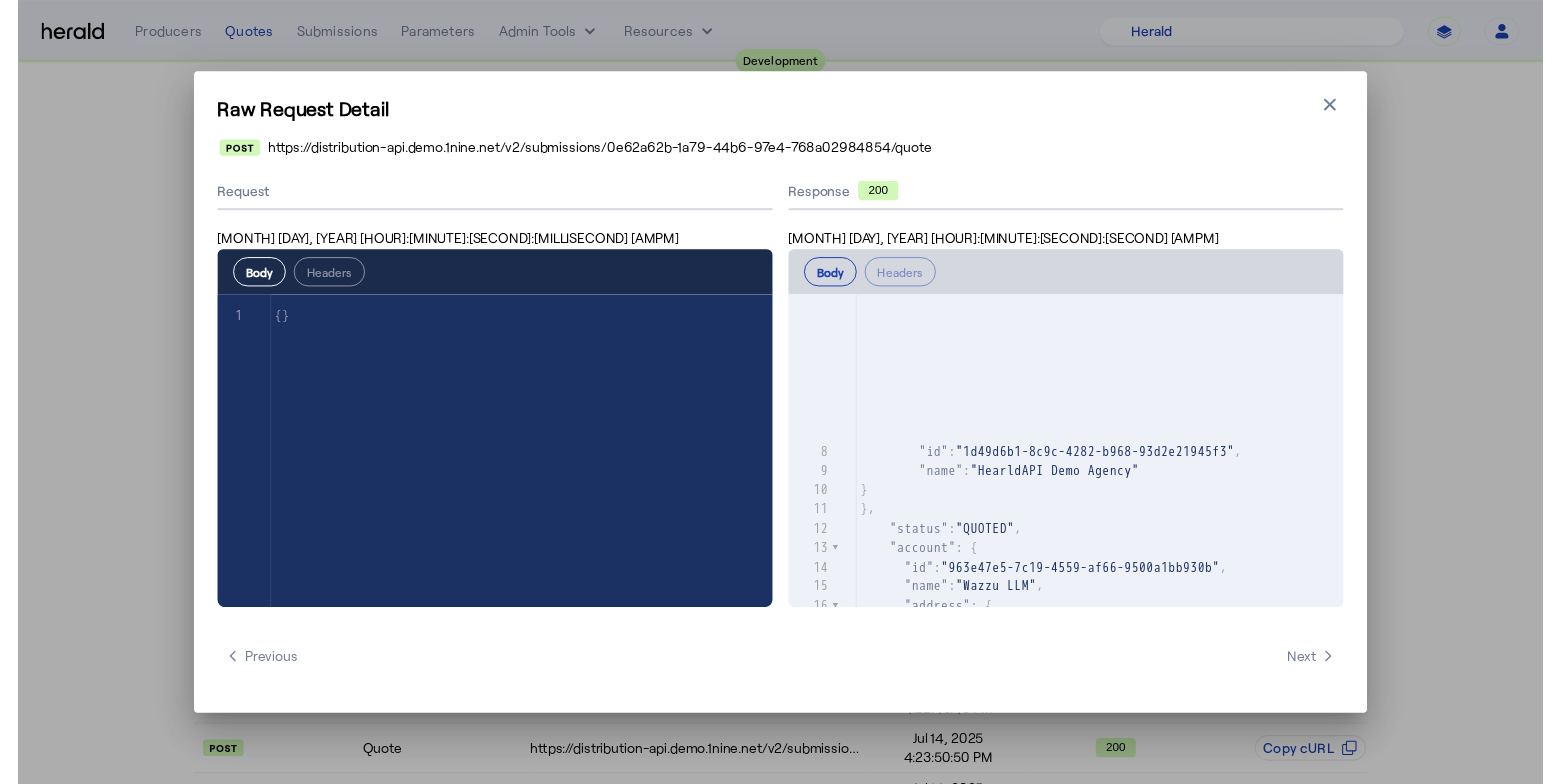 scroll, scrollTop: 628, scrollLeft: 0, axis: vertical 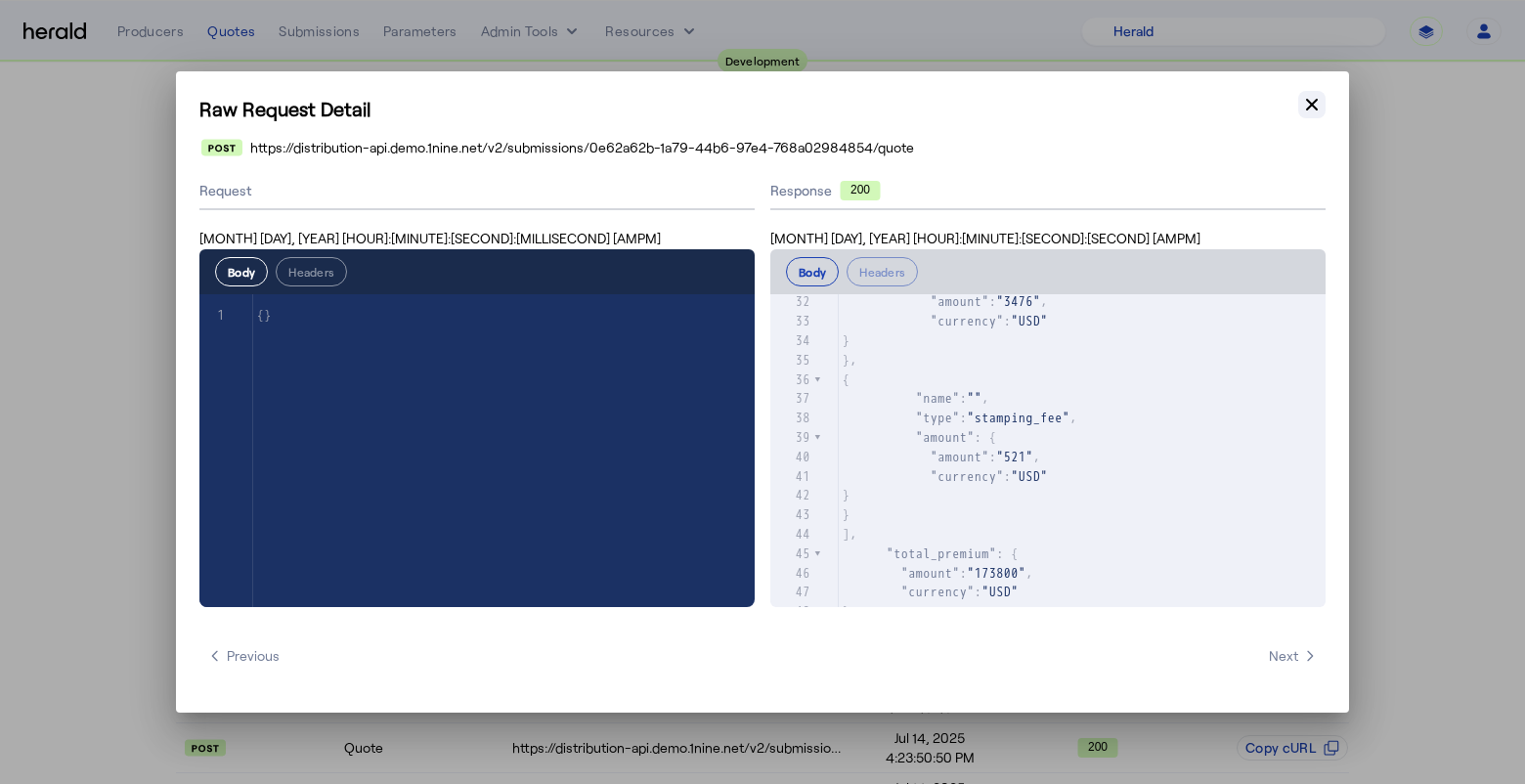 click 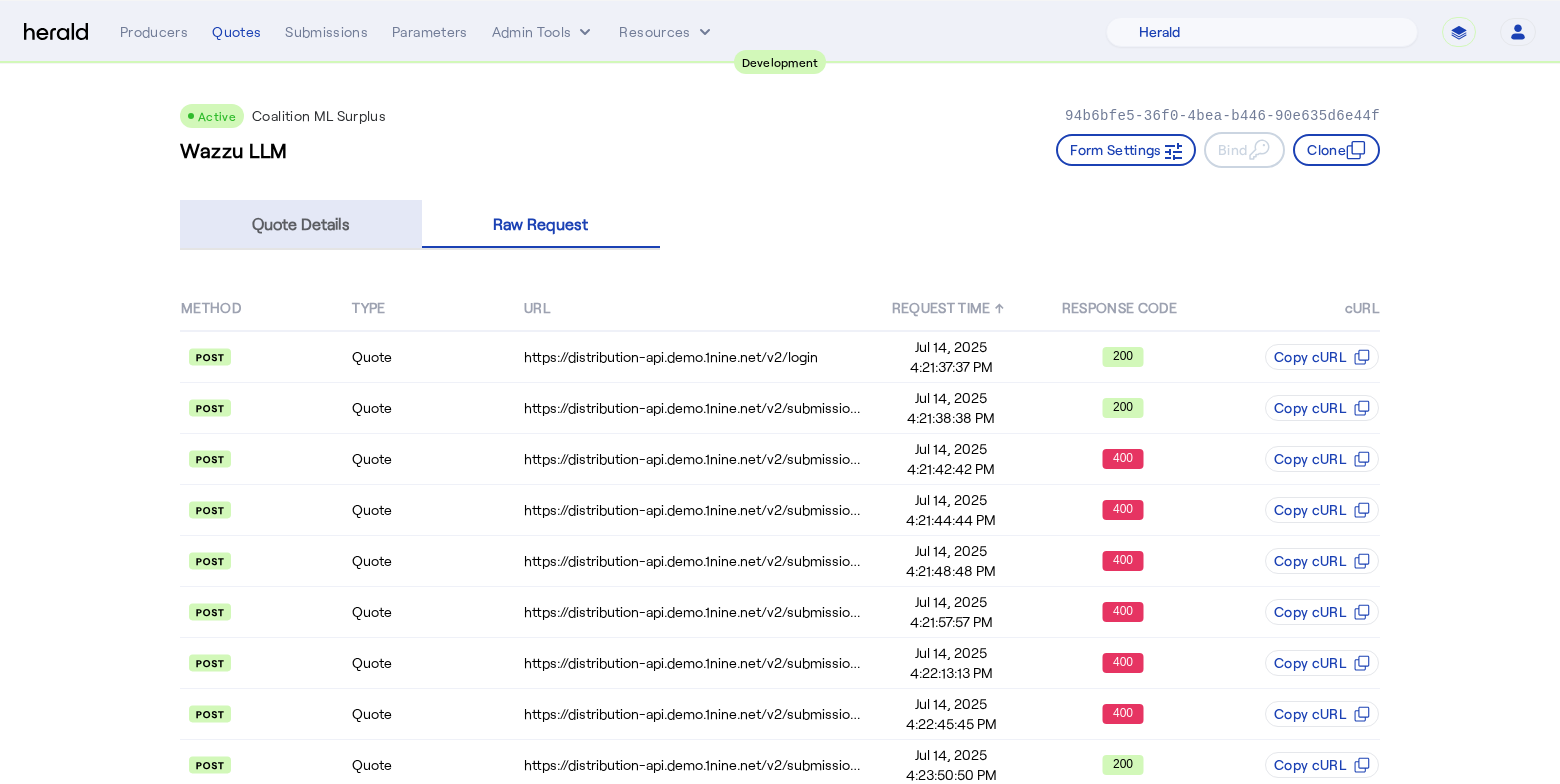 drag, startPoint x: 292, startPoint y: 227, endPoint x: 388, endPoint y: 82, distance: 173.8994 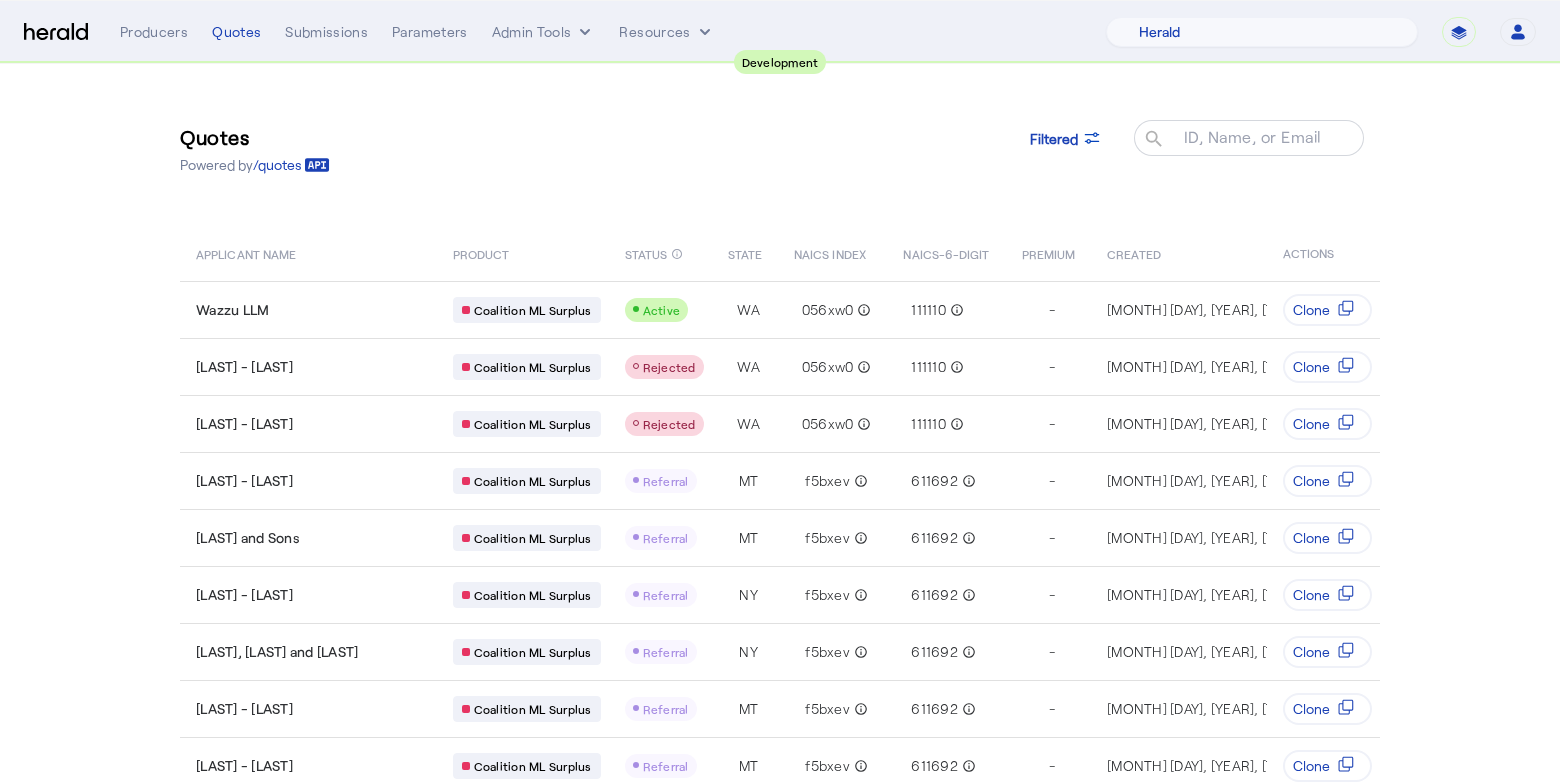 select on "pfm_2v8p_herald_api" 